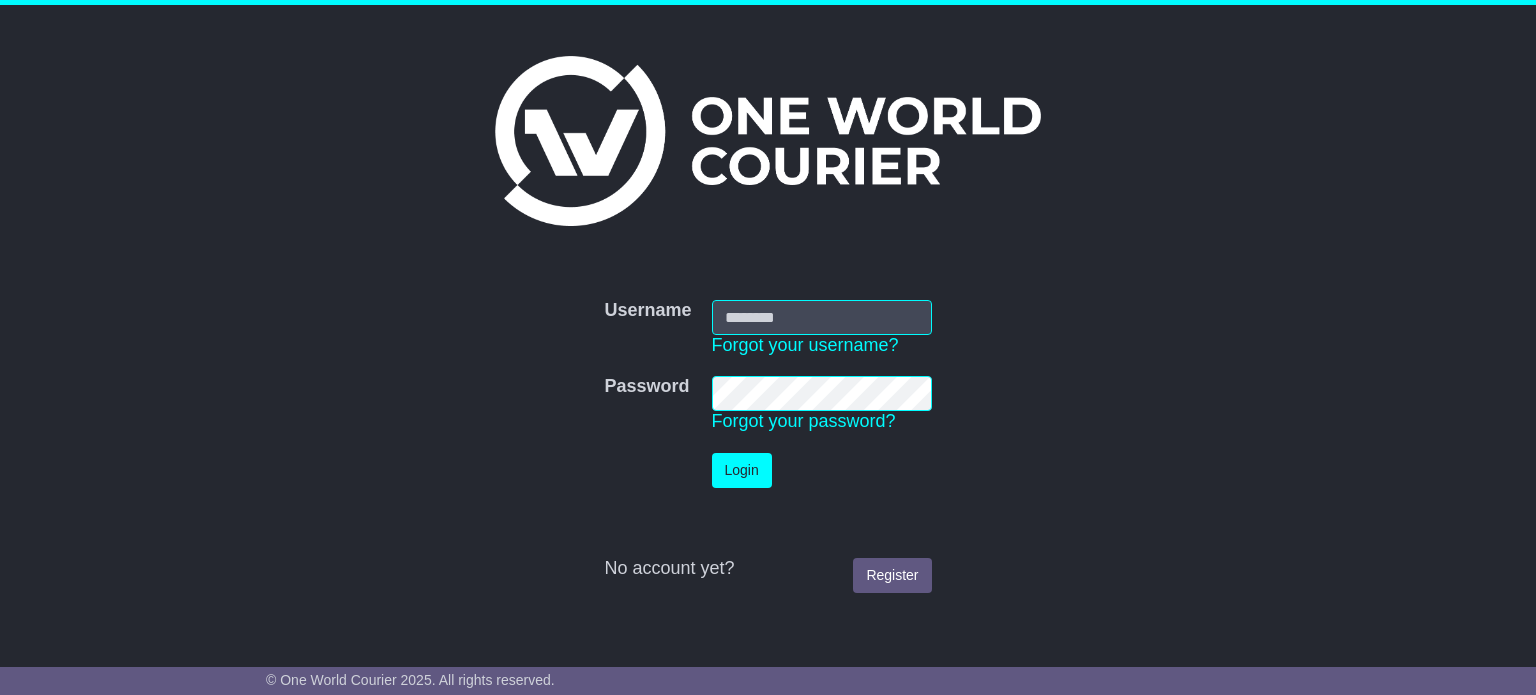 scroll, scrollTop: 0, scrollLeft: 0, axis: both 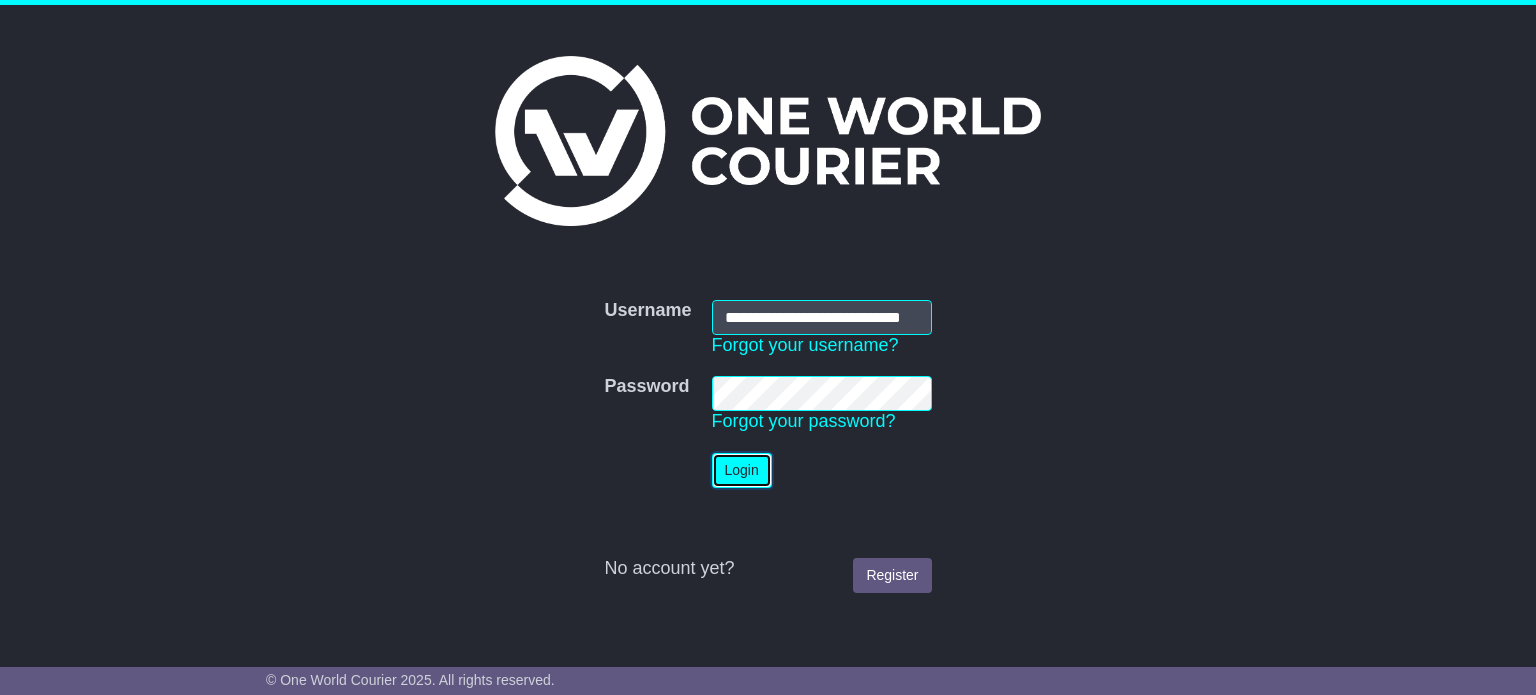 click on "Login" at bounding box center [742, 470] 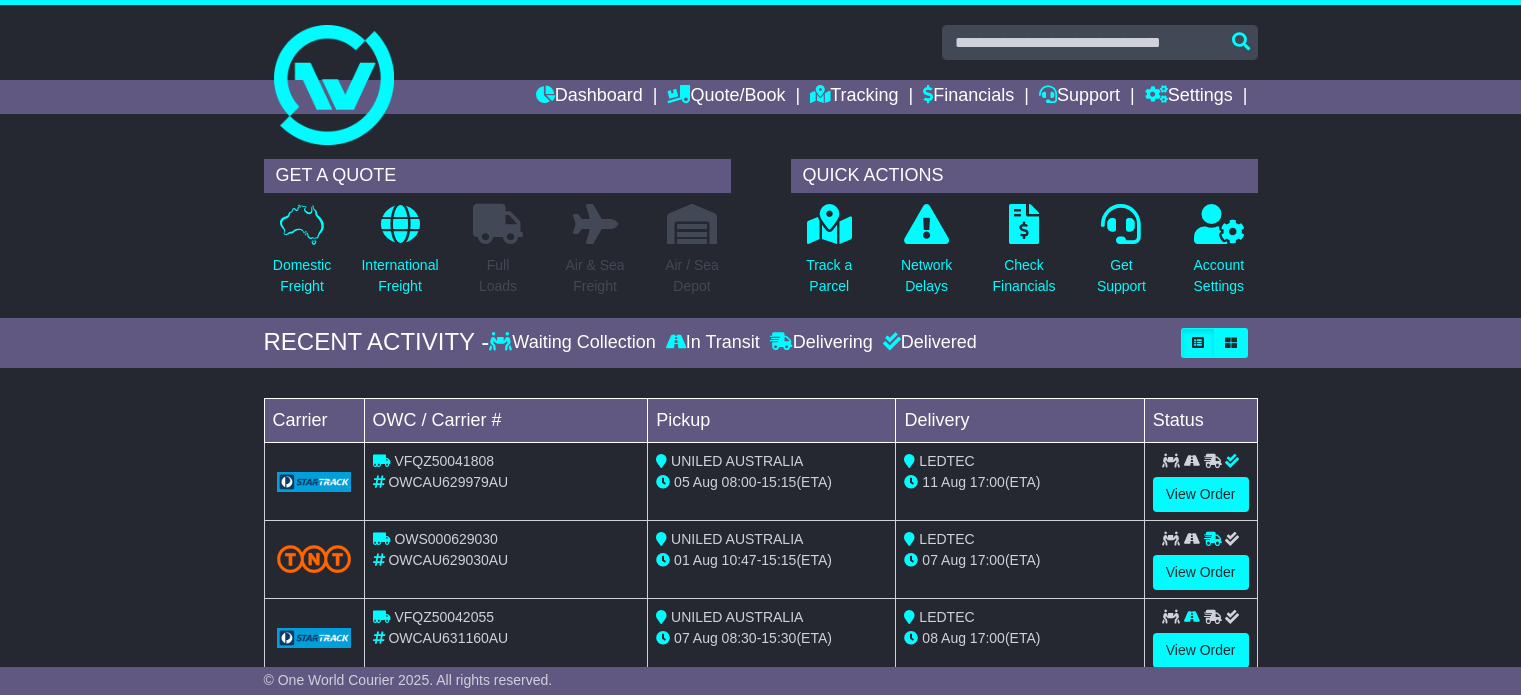scroll, scrollTop: 0, scrollLeft: 0, axis: both 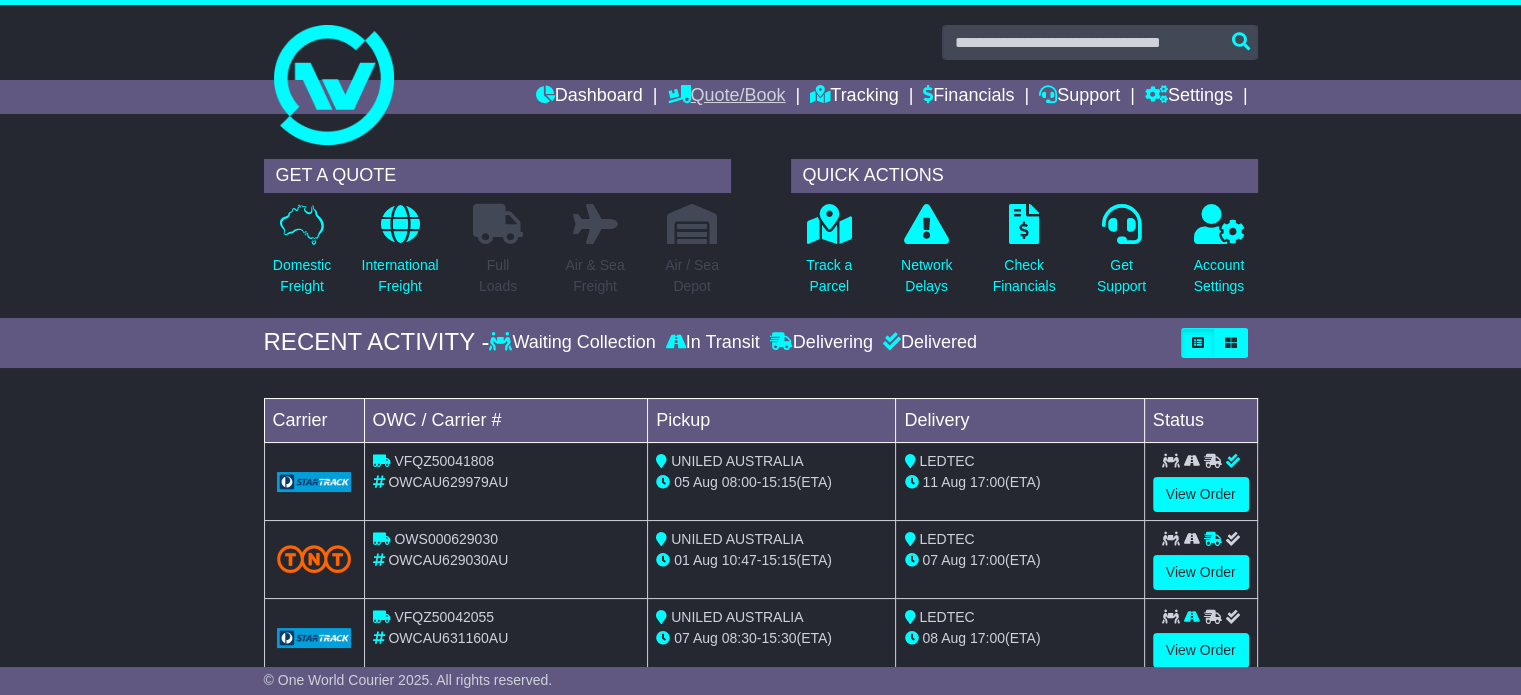 click on "Quote/Book" at bounding box center [726, 97] 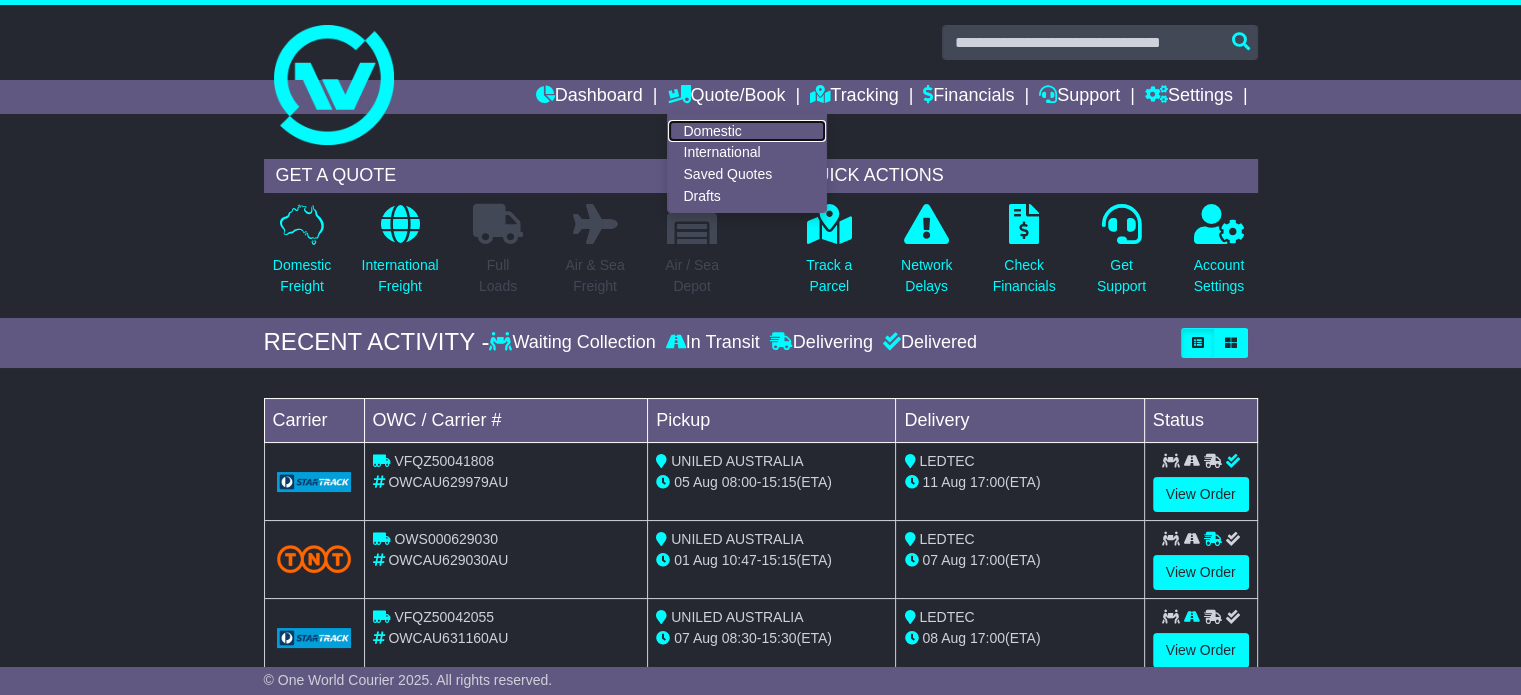 click on "Domestic" at bounding box center (747, 131) 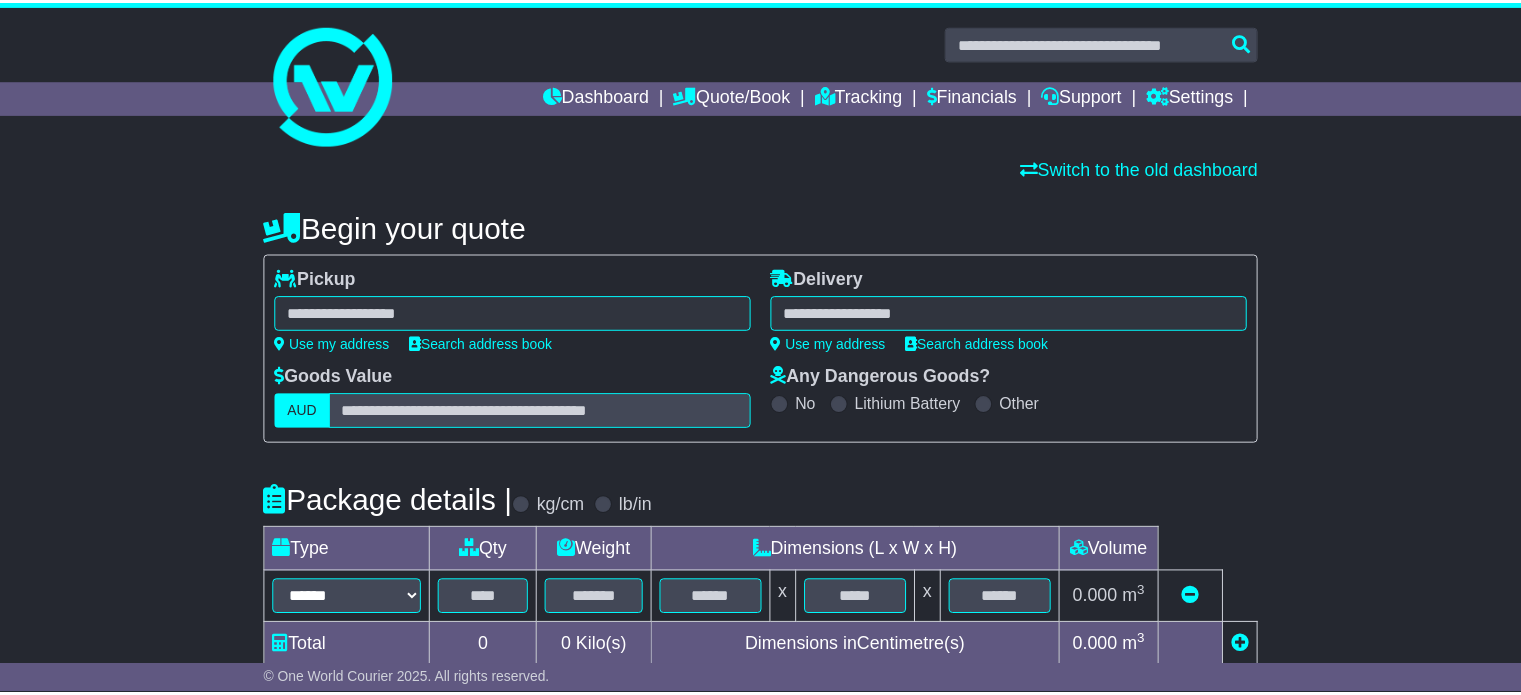 scroll, scrollTop: 0, scrollLeft: 0, axis: both 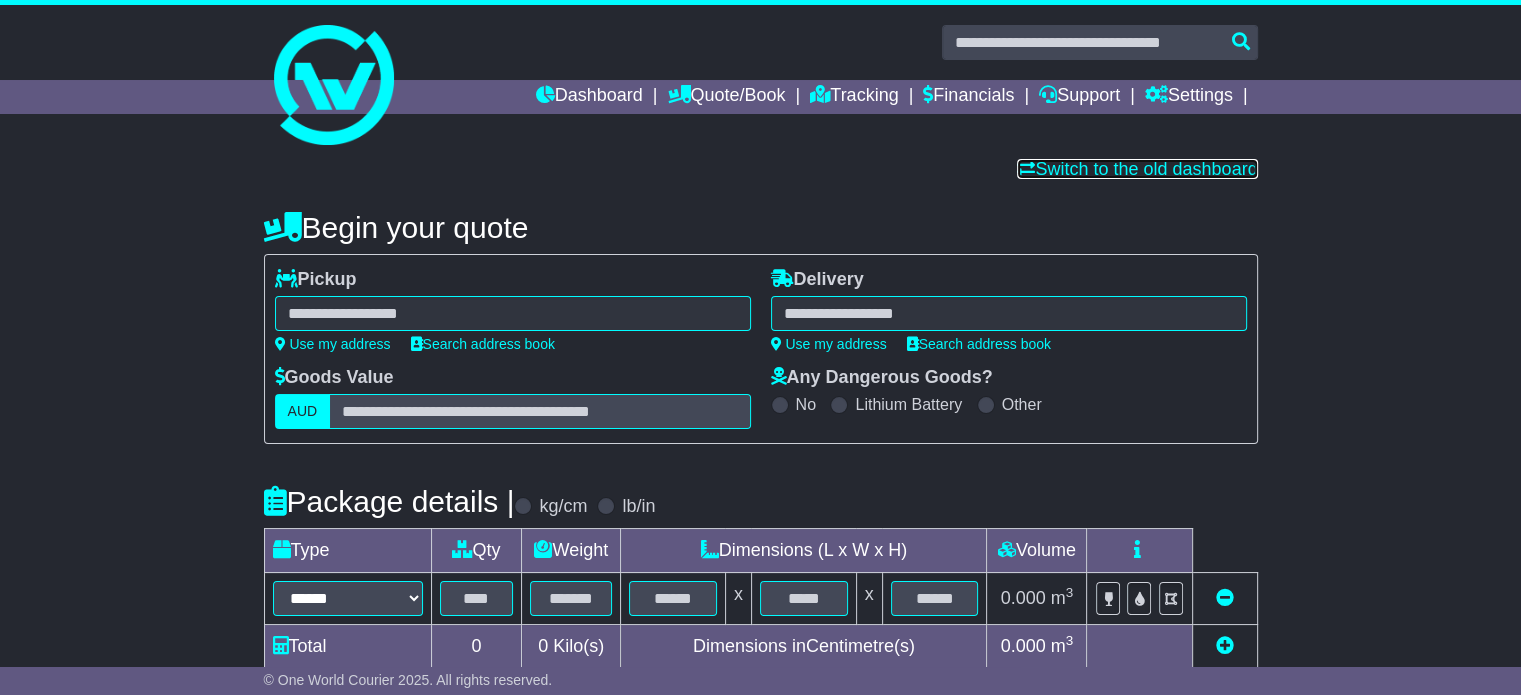 click on "Switch to the old dashboard" at bounding box center (1137, 169) 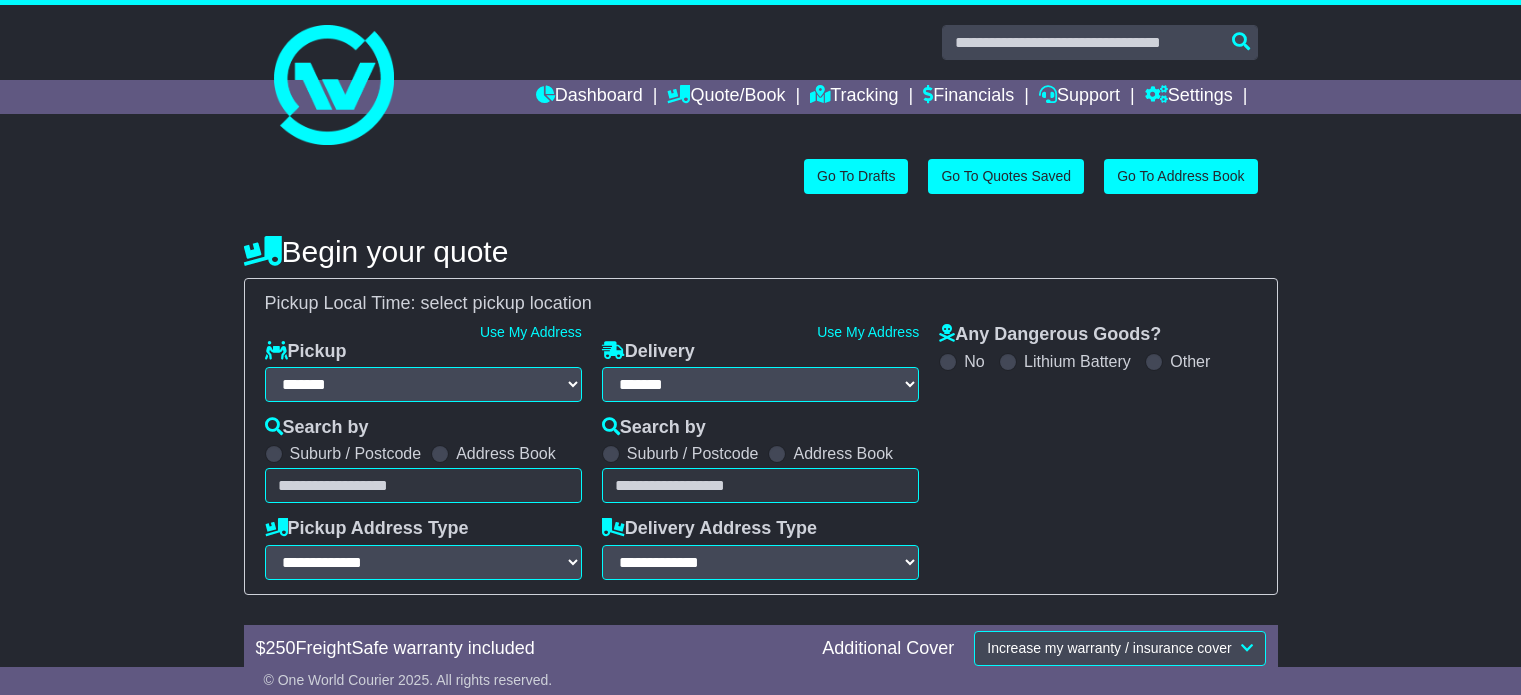 select on "**" 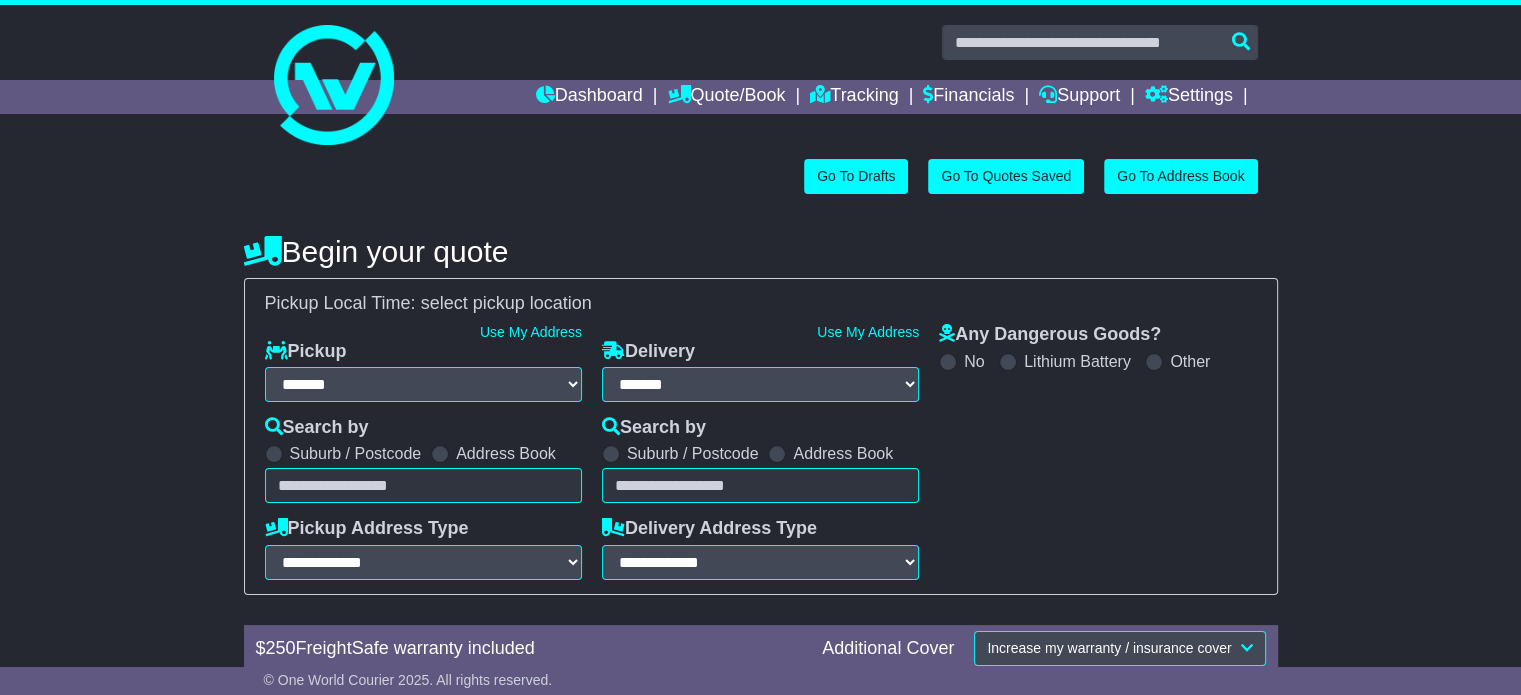scroll, scrollTop: 0, scrollLeft: 0, axis: both 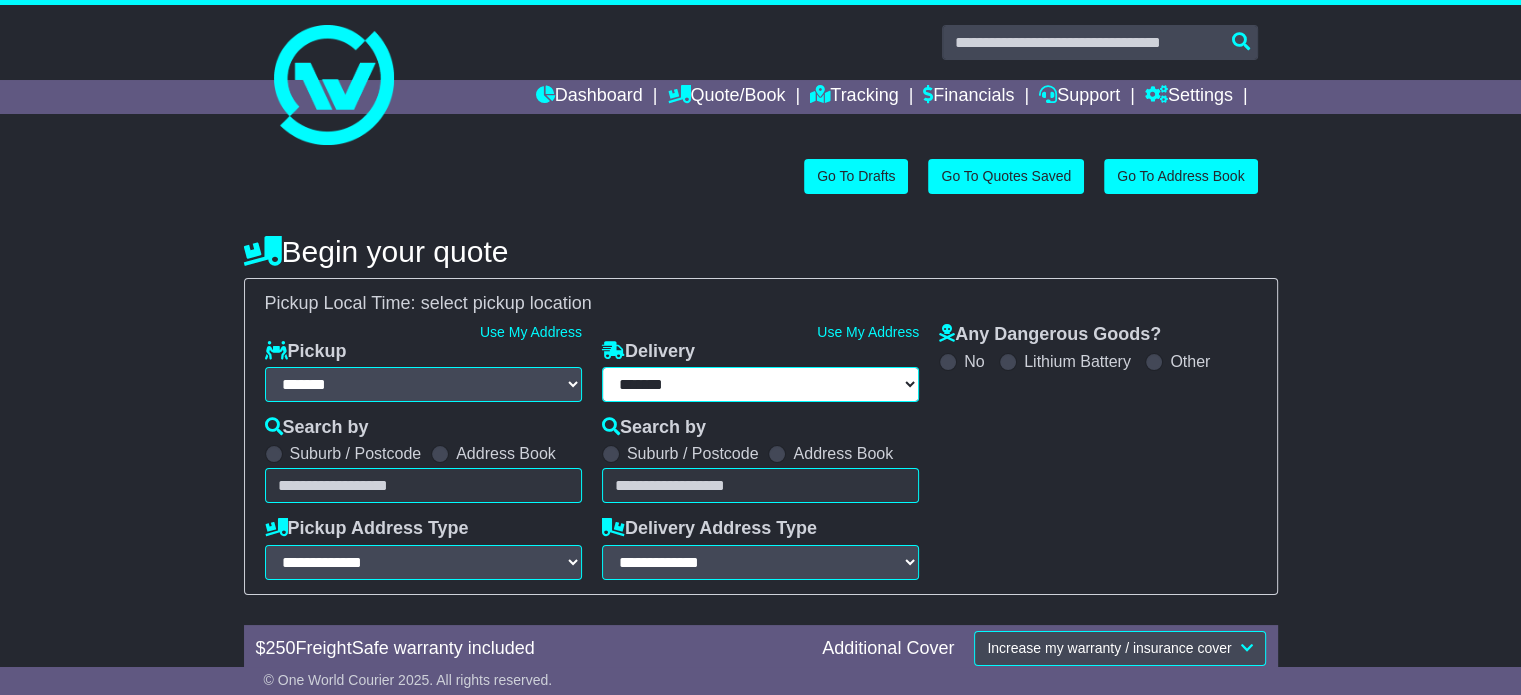 select 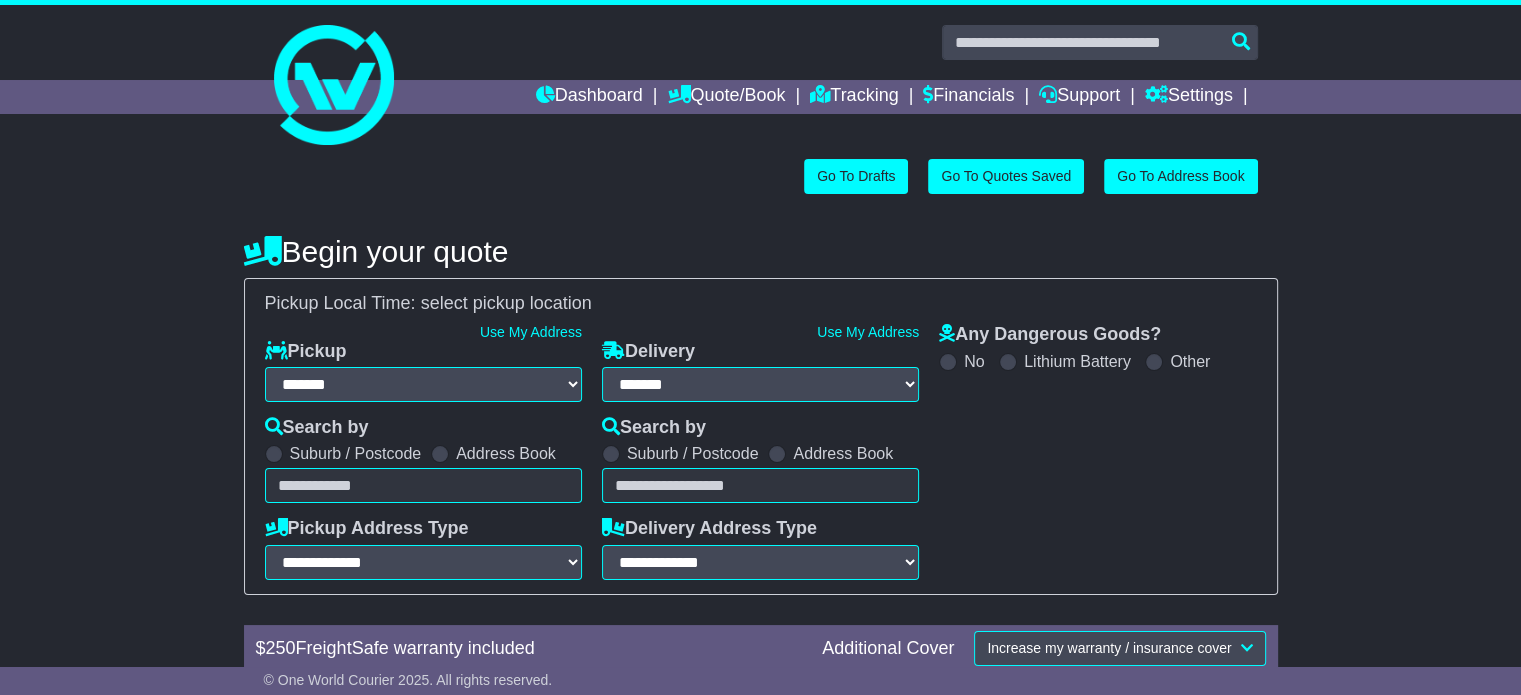 click on "Unknown City / Postcode Pair
×
You have entered     address.
Our database shows the postcode and suburb don't match. Please make sure location exists otherwise you might not receive all quotes available.
Maybe you meant to use some of the next:
Ok" at bounding box center [423, 485] 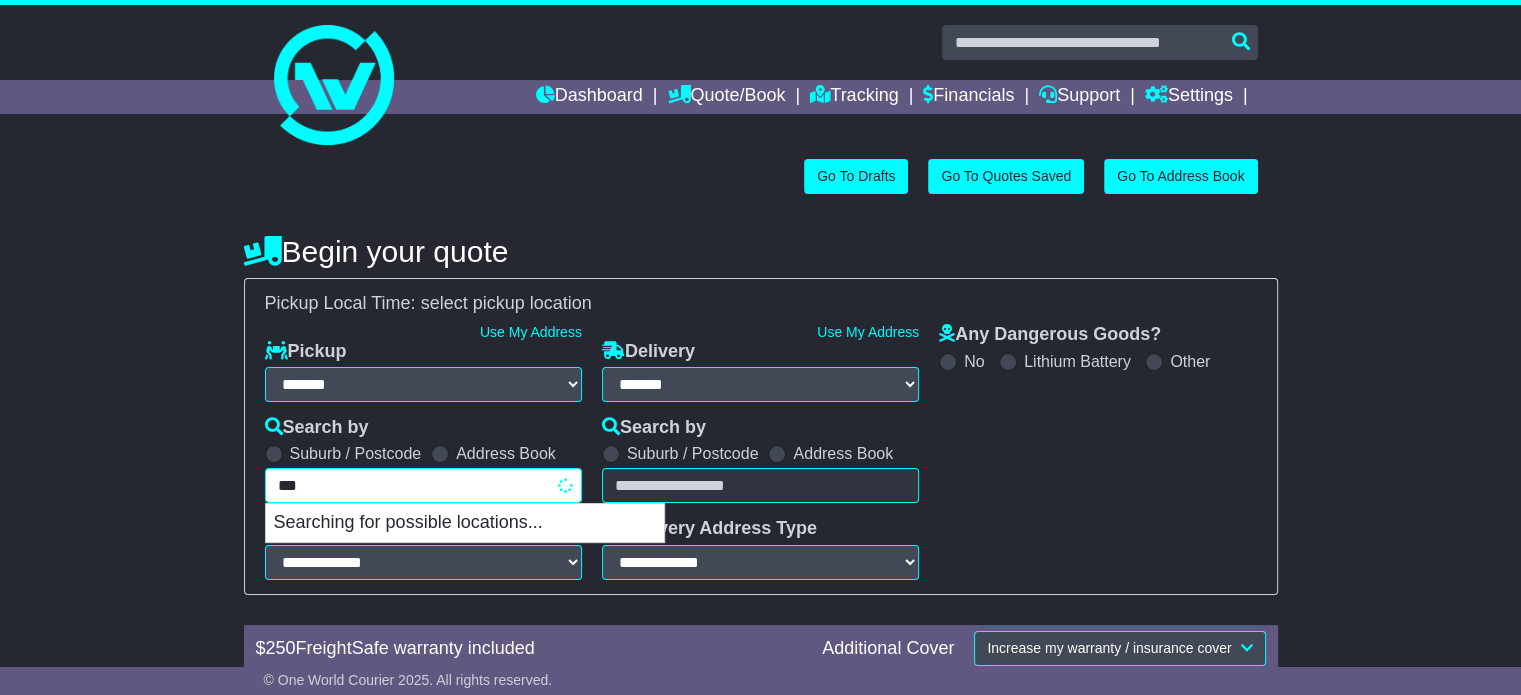 type on "****" 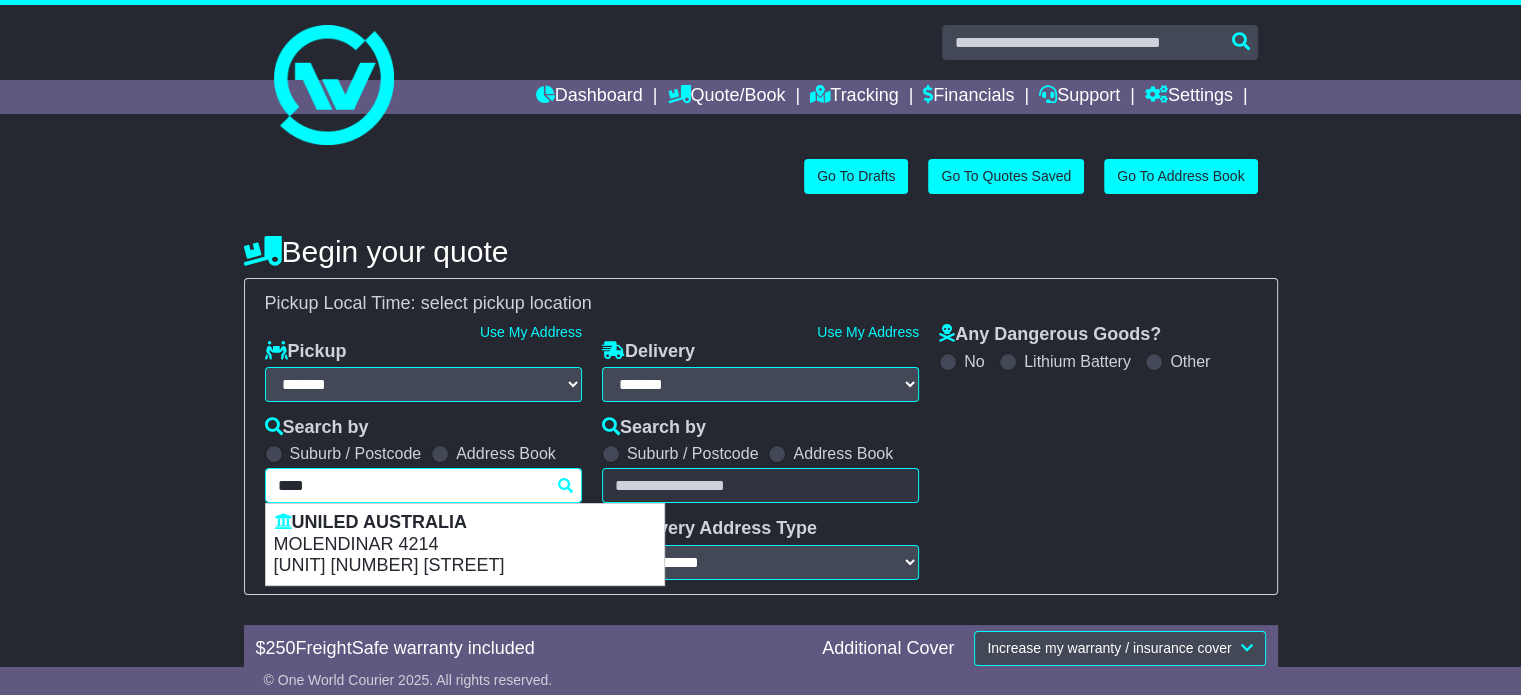 drag, startPoint x: 391, startPoint y: 528, endPoint x: 773, endPoint y: 467, distance: 386.83975 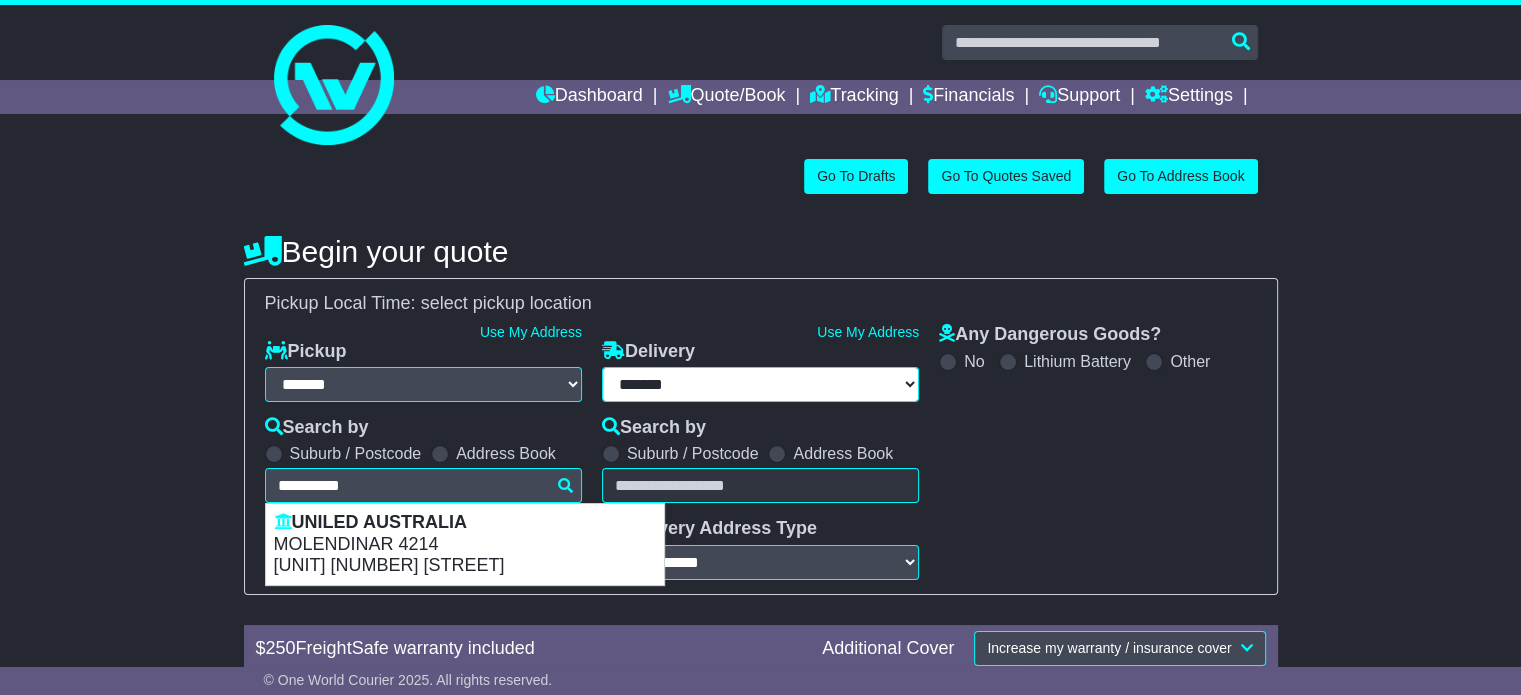 select on "**********" 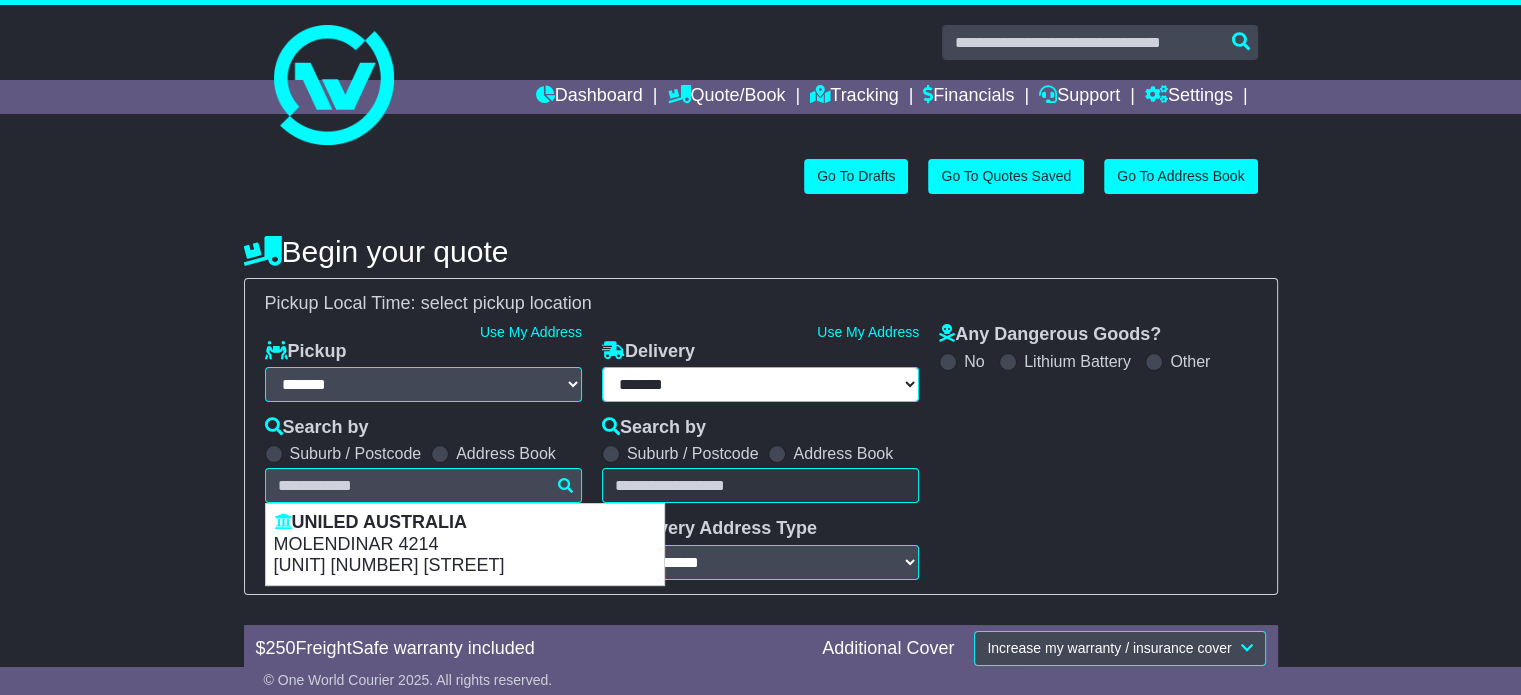 type on "**********" 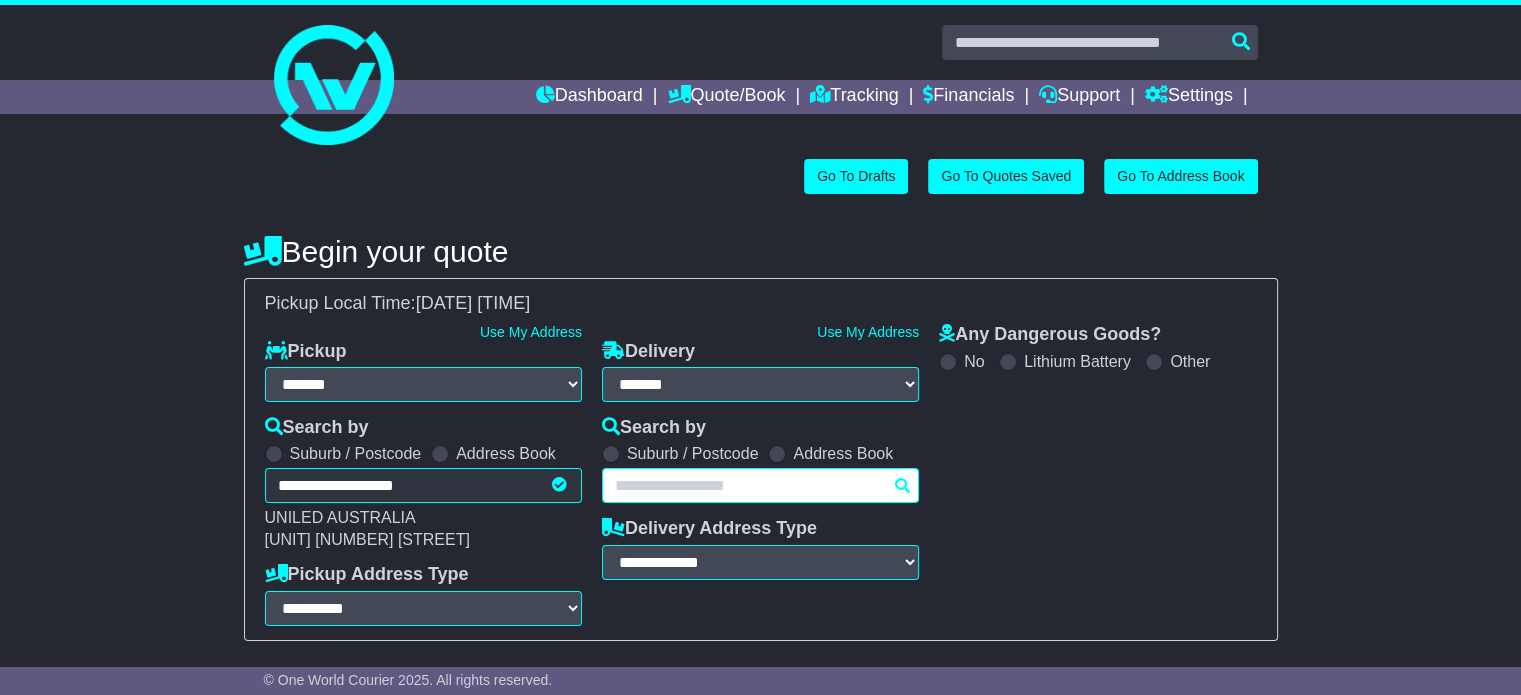 click at bounding box center (760, 485) 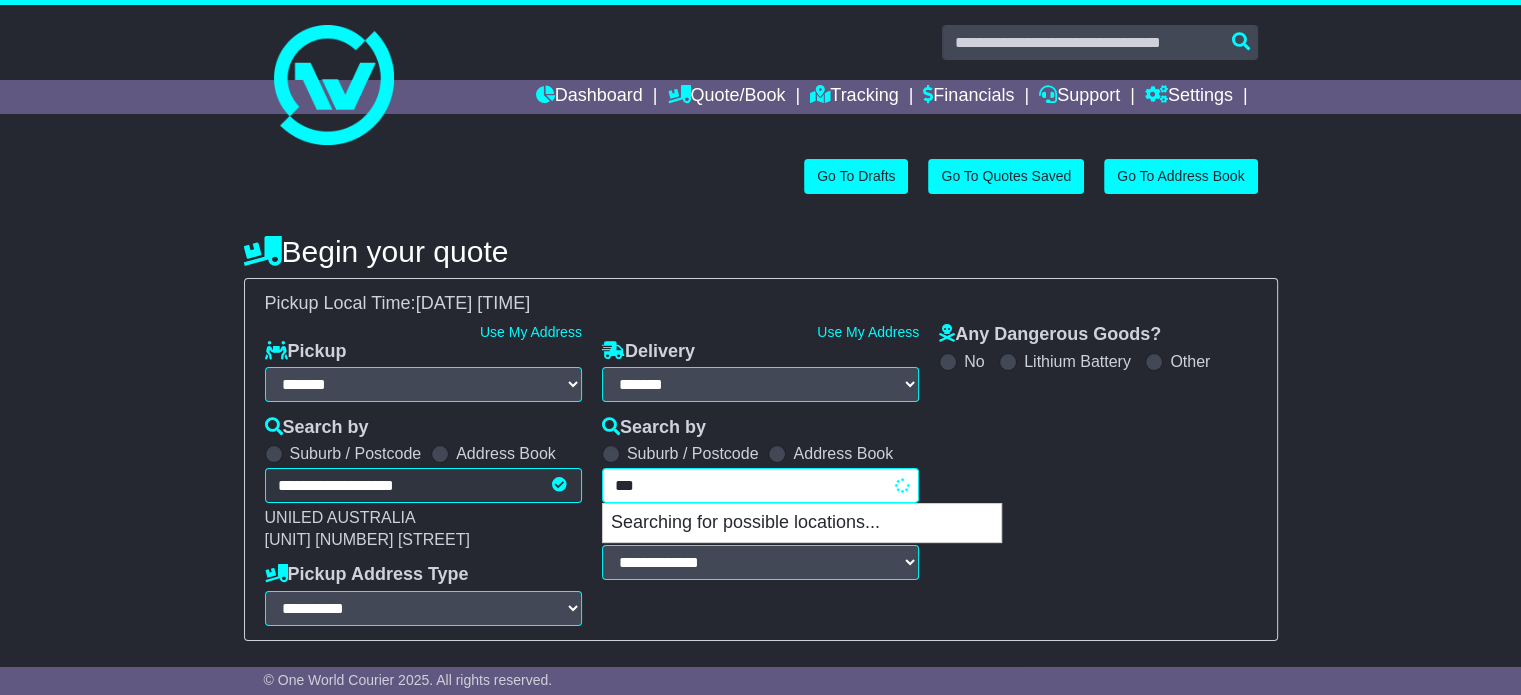type on "****" 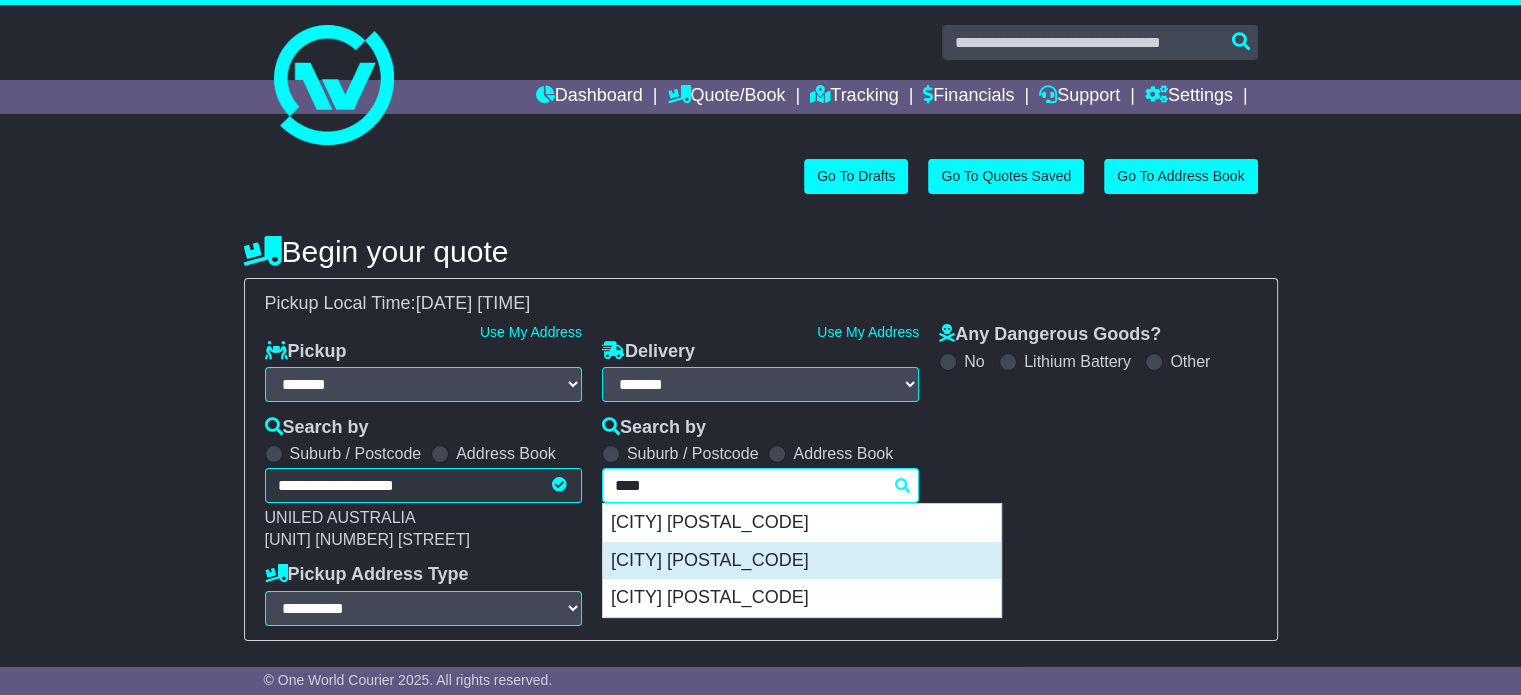 scroll, scrollTop: 100, scrollLeft: 0, axis: vertical 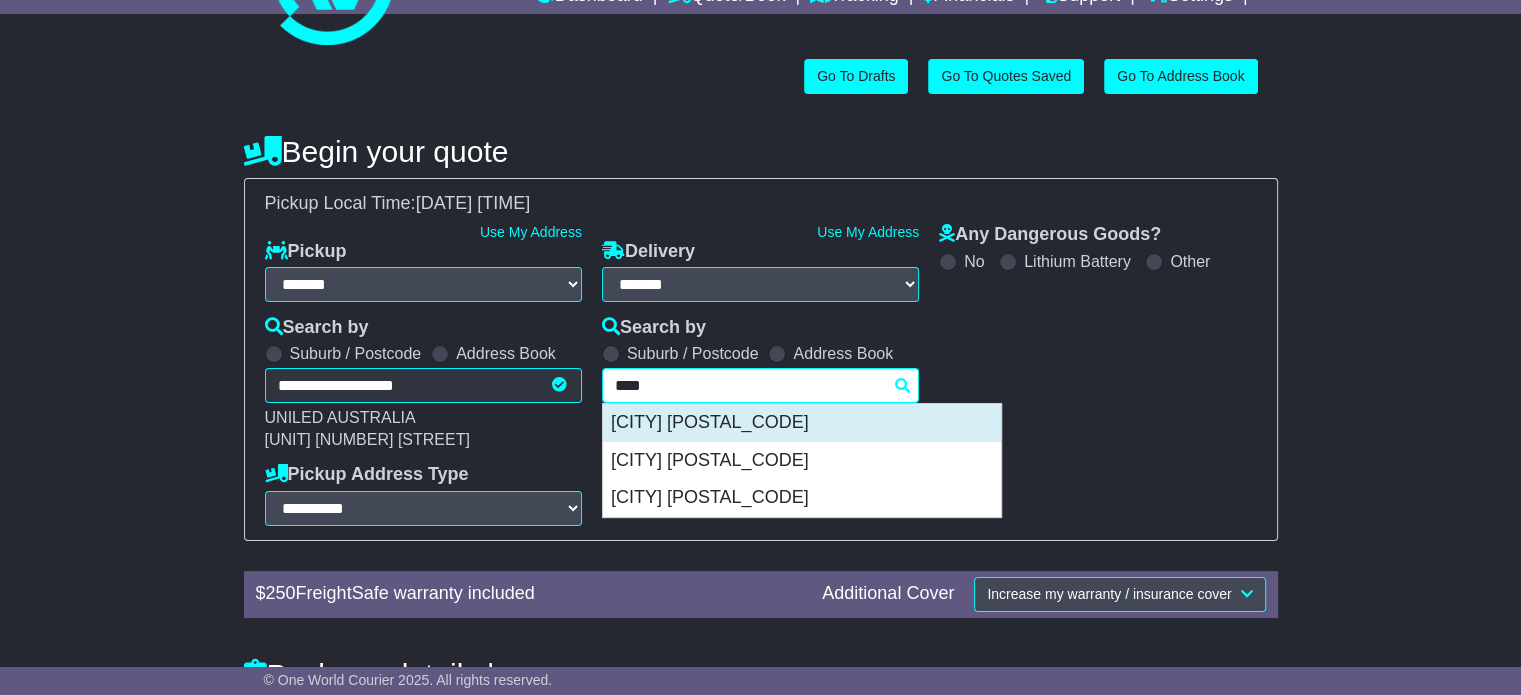 click on "HUME 2620" at bounding box center [802, 423] 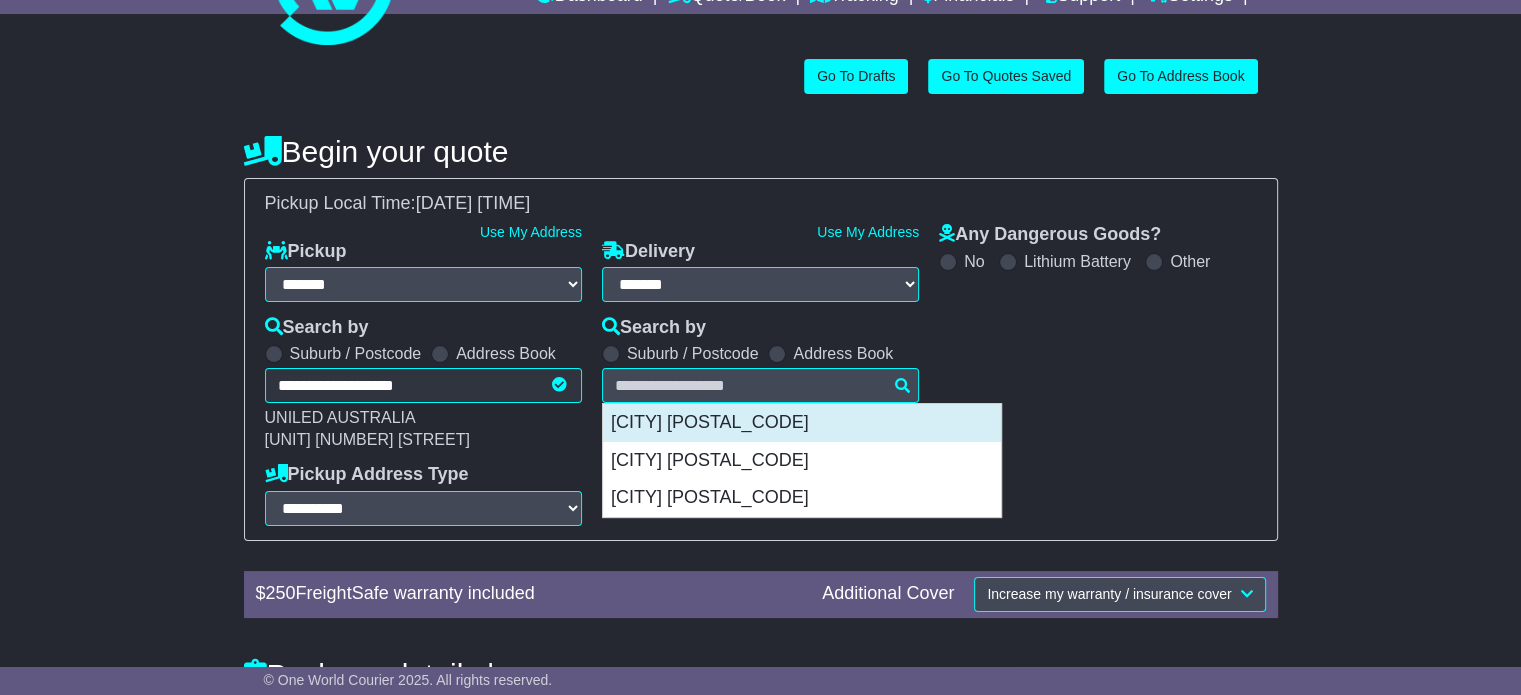 type on "**********" 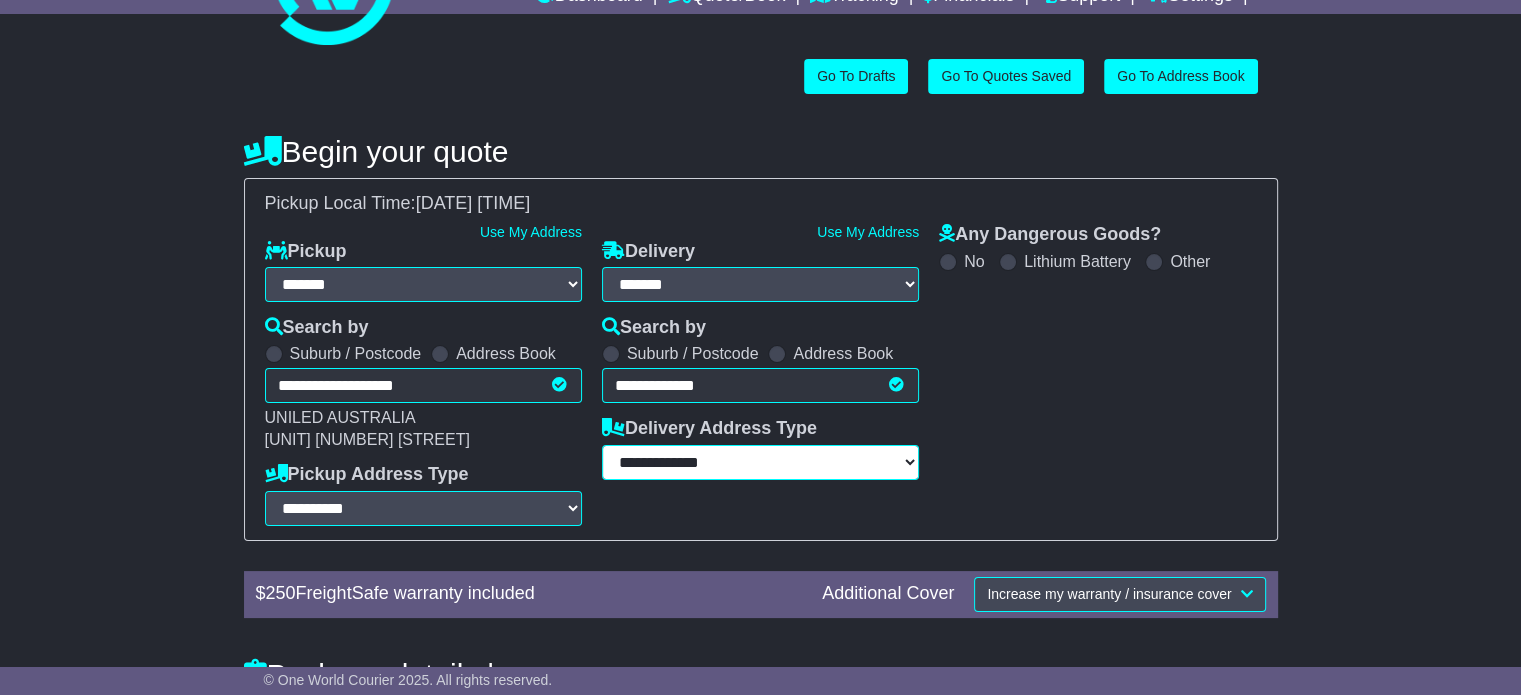 click on "**********" at bounding box center (760, 462) 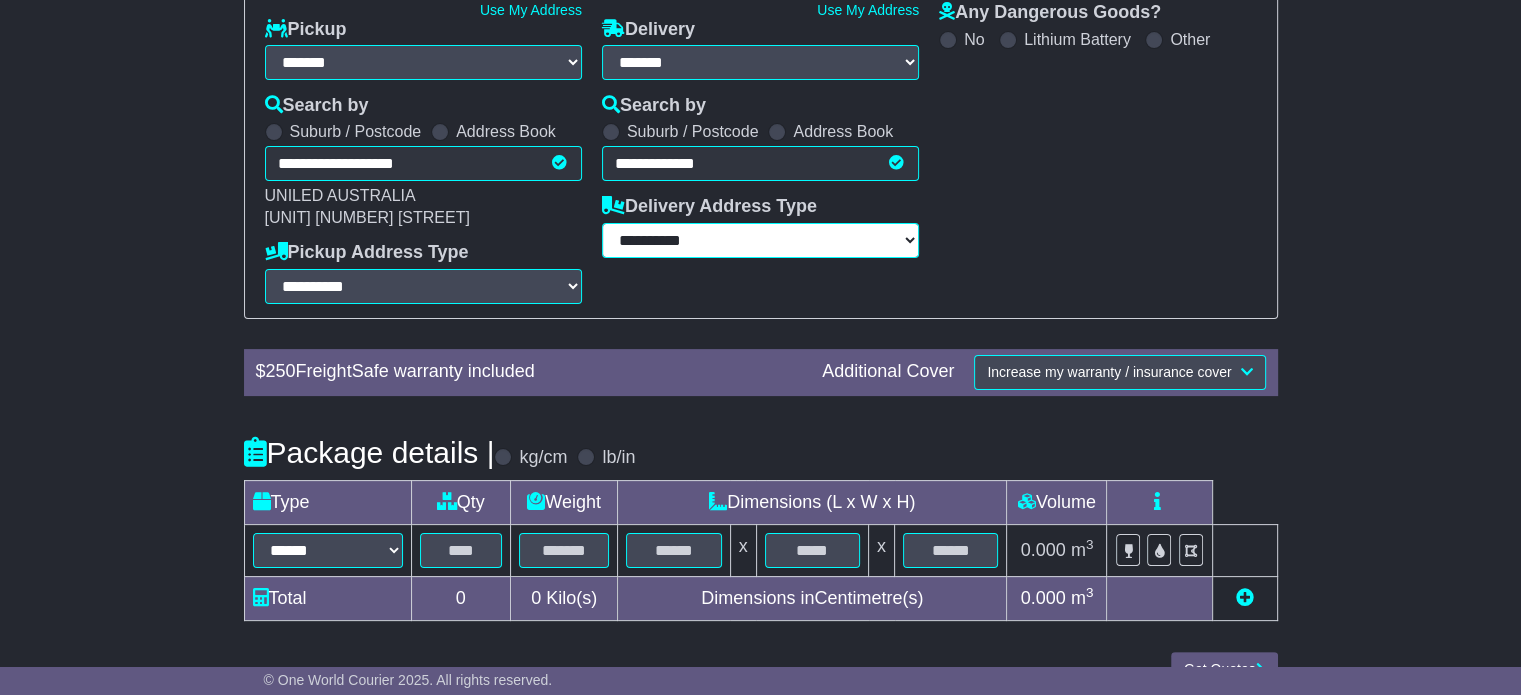 scroll, scrollTop: 360, scrollLeft: 0, axis: vertical 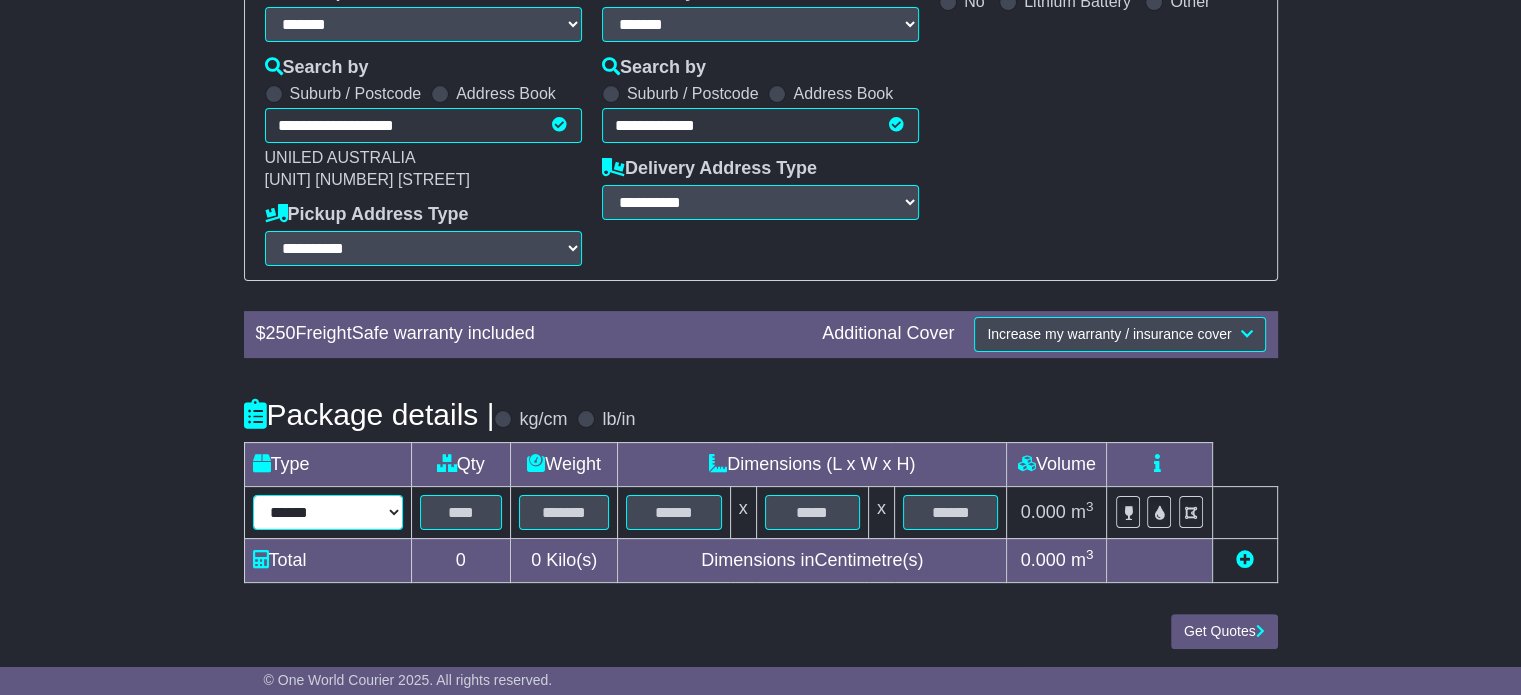 click on "****** ****** *** ******** ***** **** **** ****** *** *******" at bounding box center [328, 512] 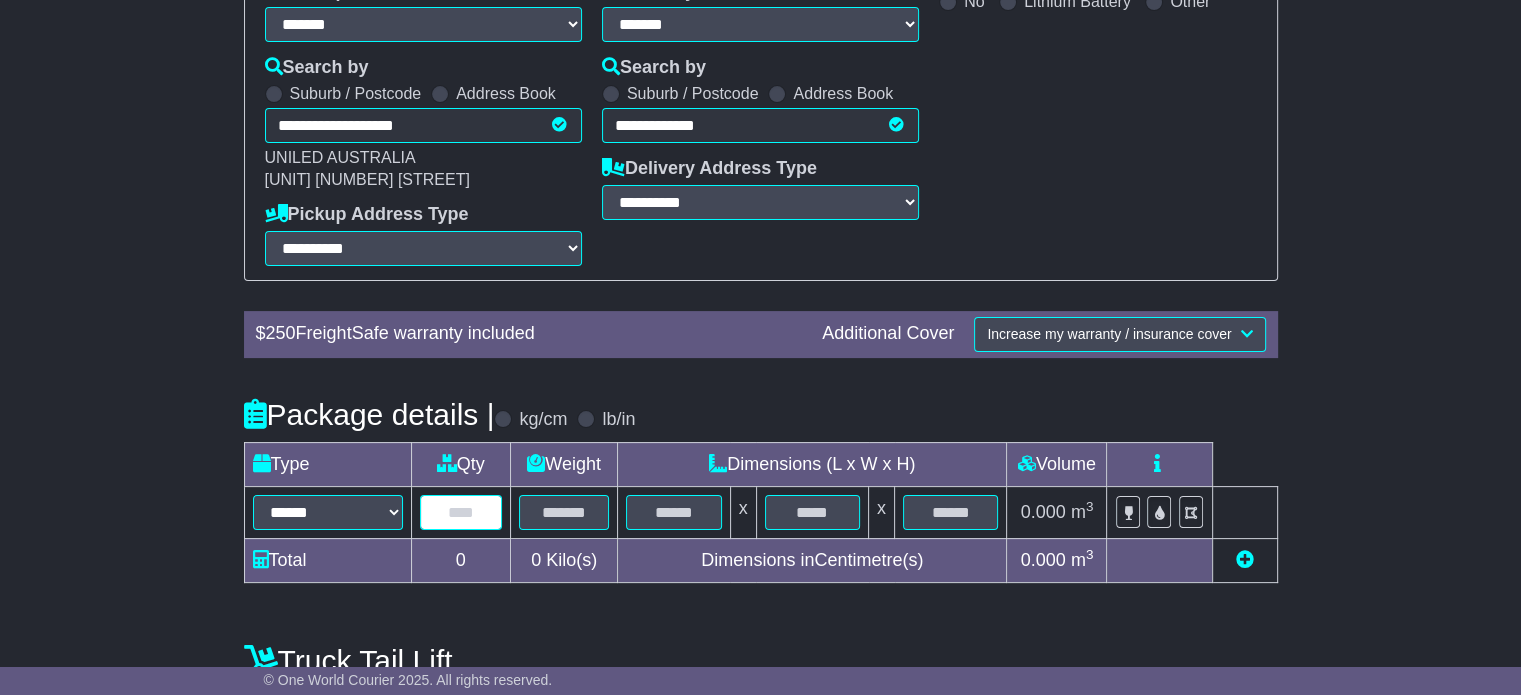 click at bounding box center (461, 512) 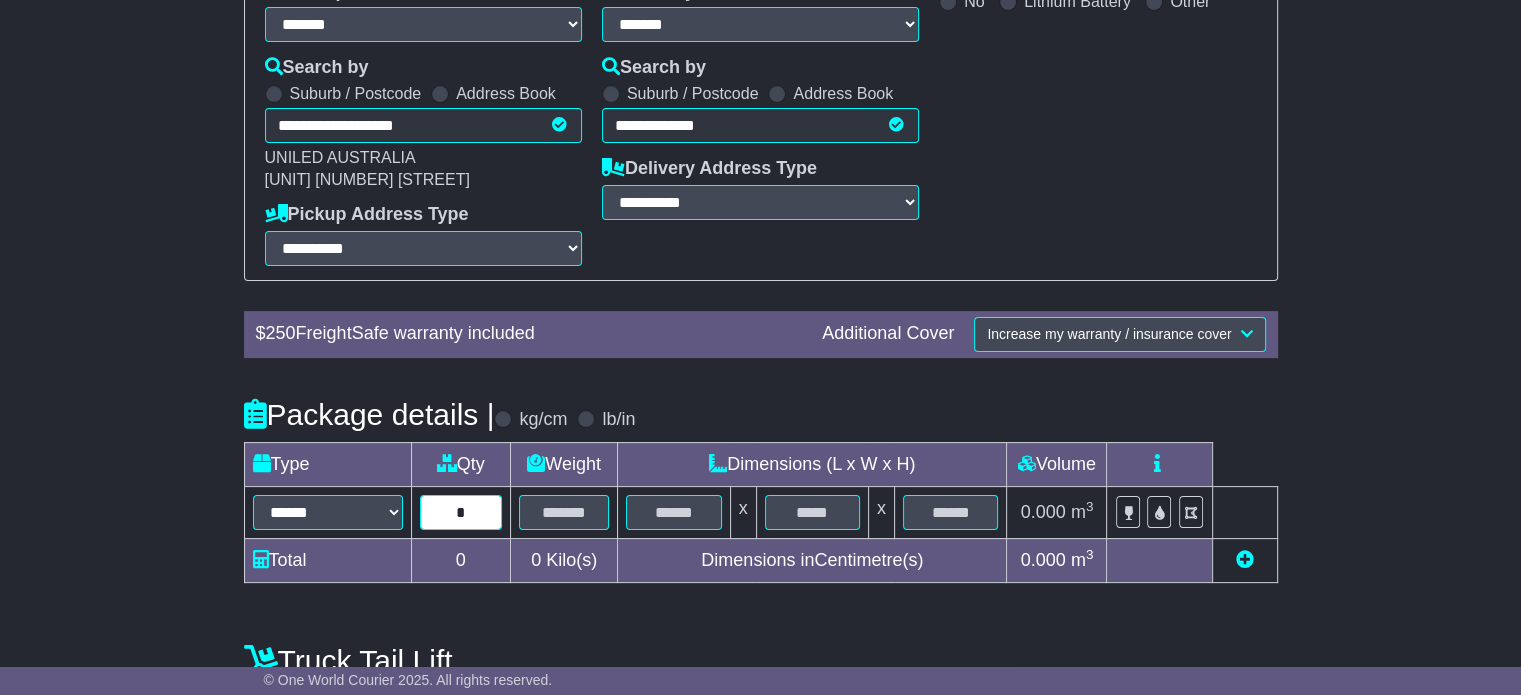 type on "*" 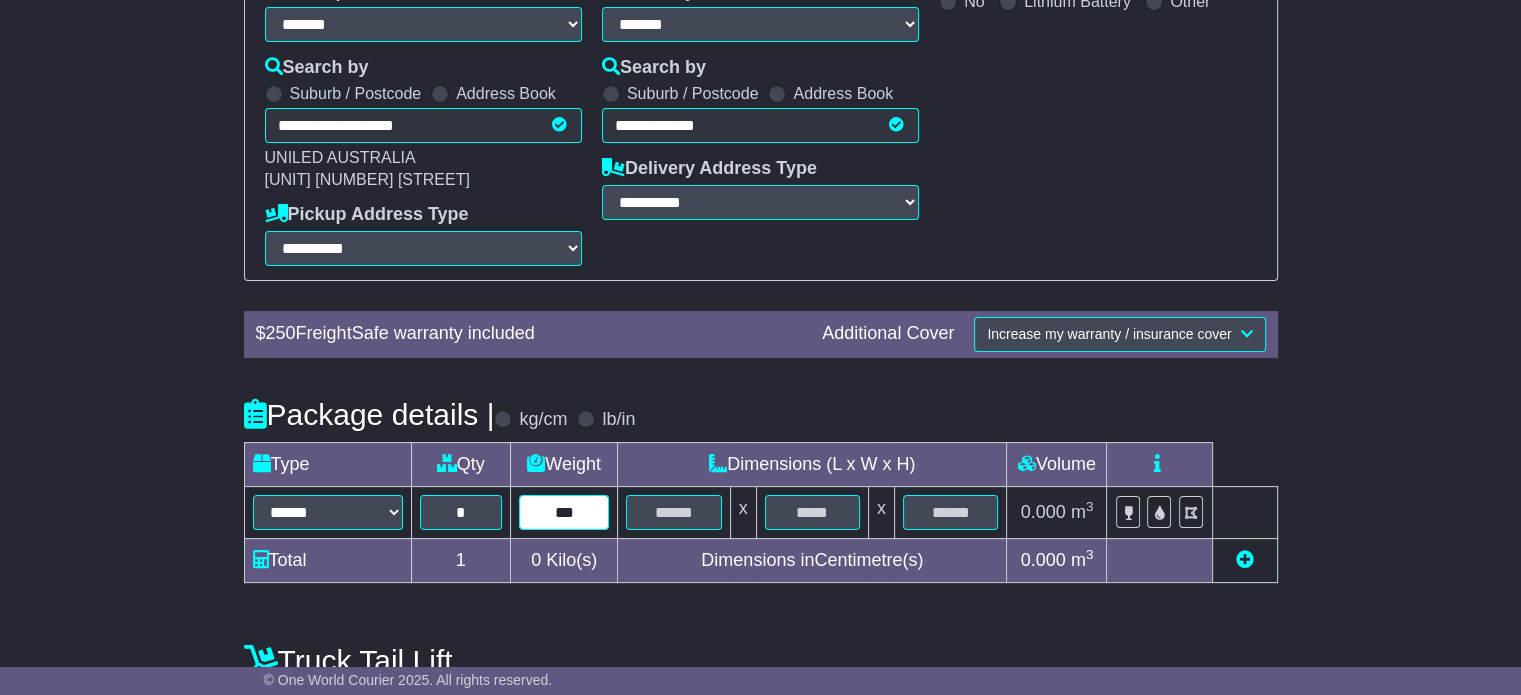 type on "***" 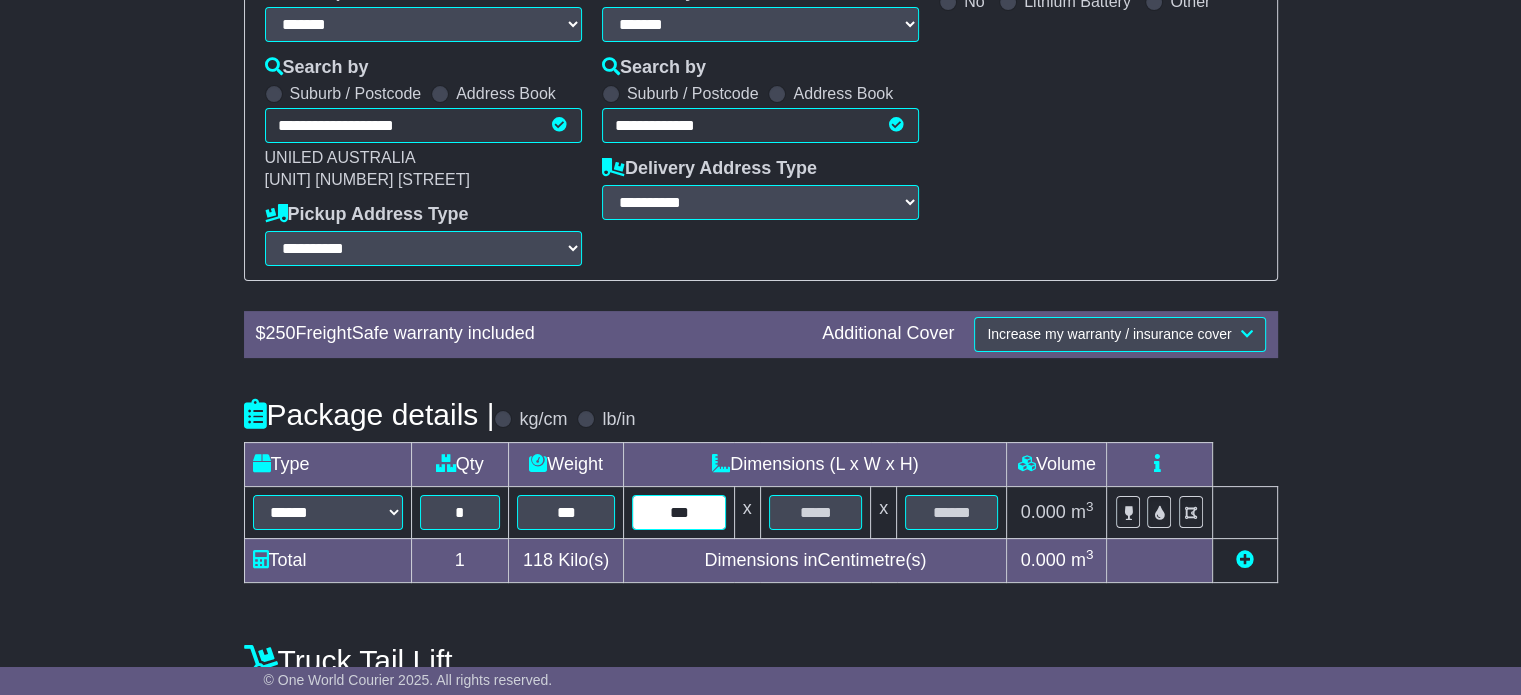 type on "***" 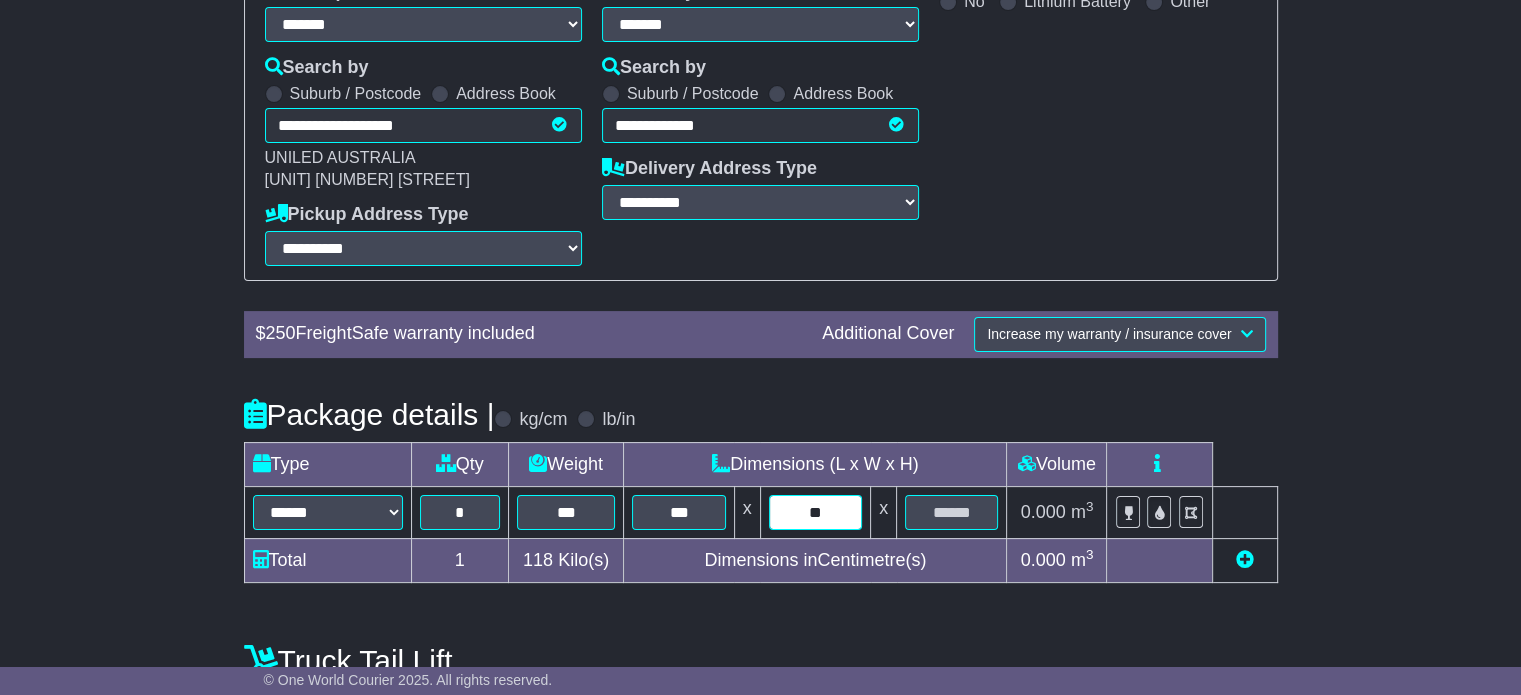 type on "*" 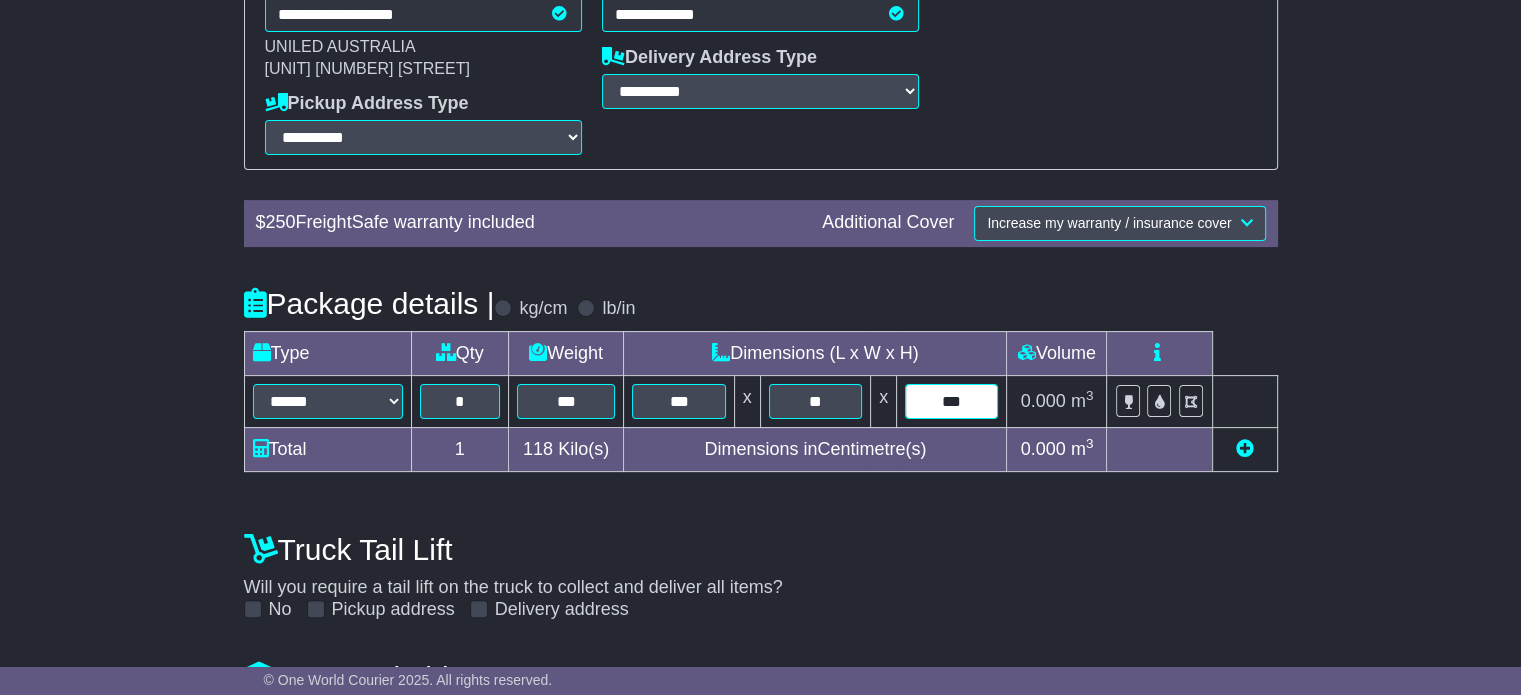 scroll, scrollTop: 635, scrollLeft: 0, axis: vertical 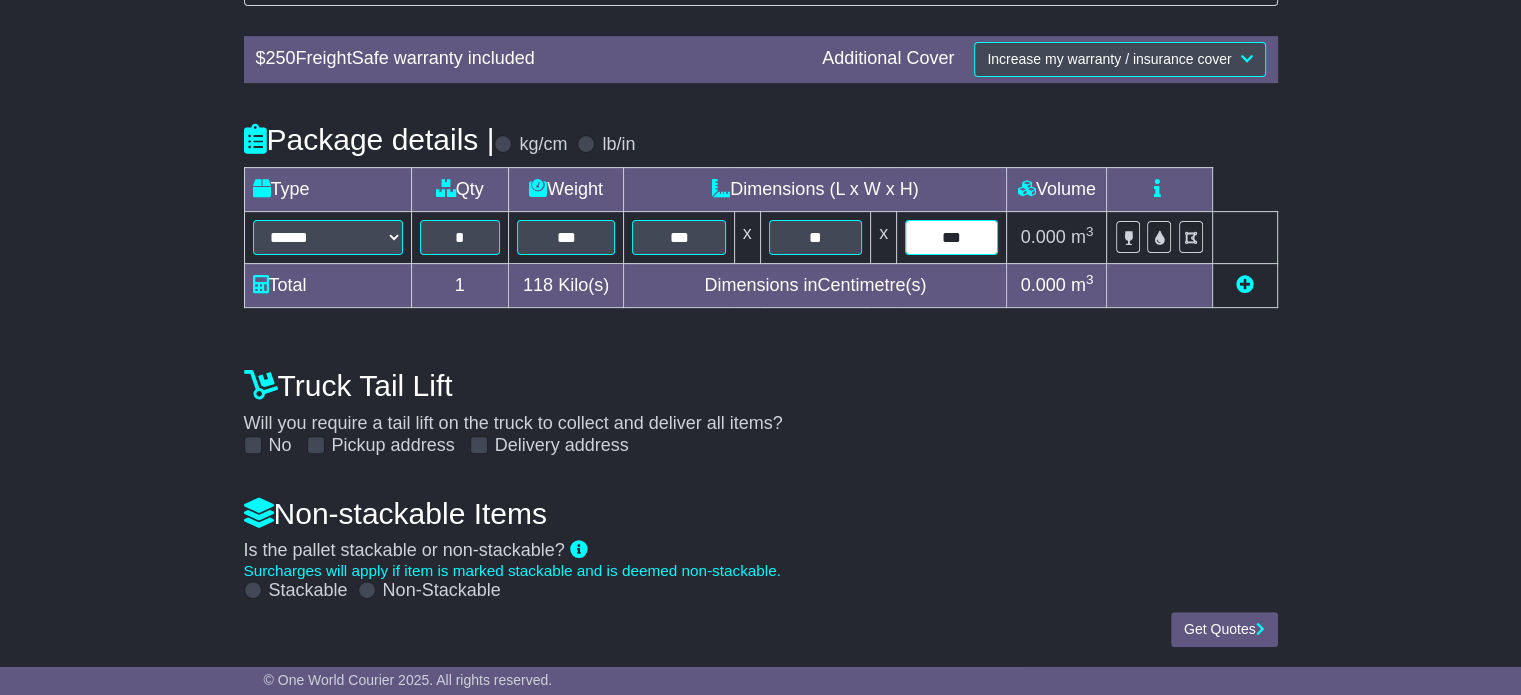 type on "***" 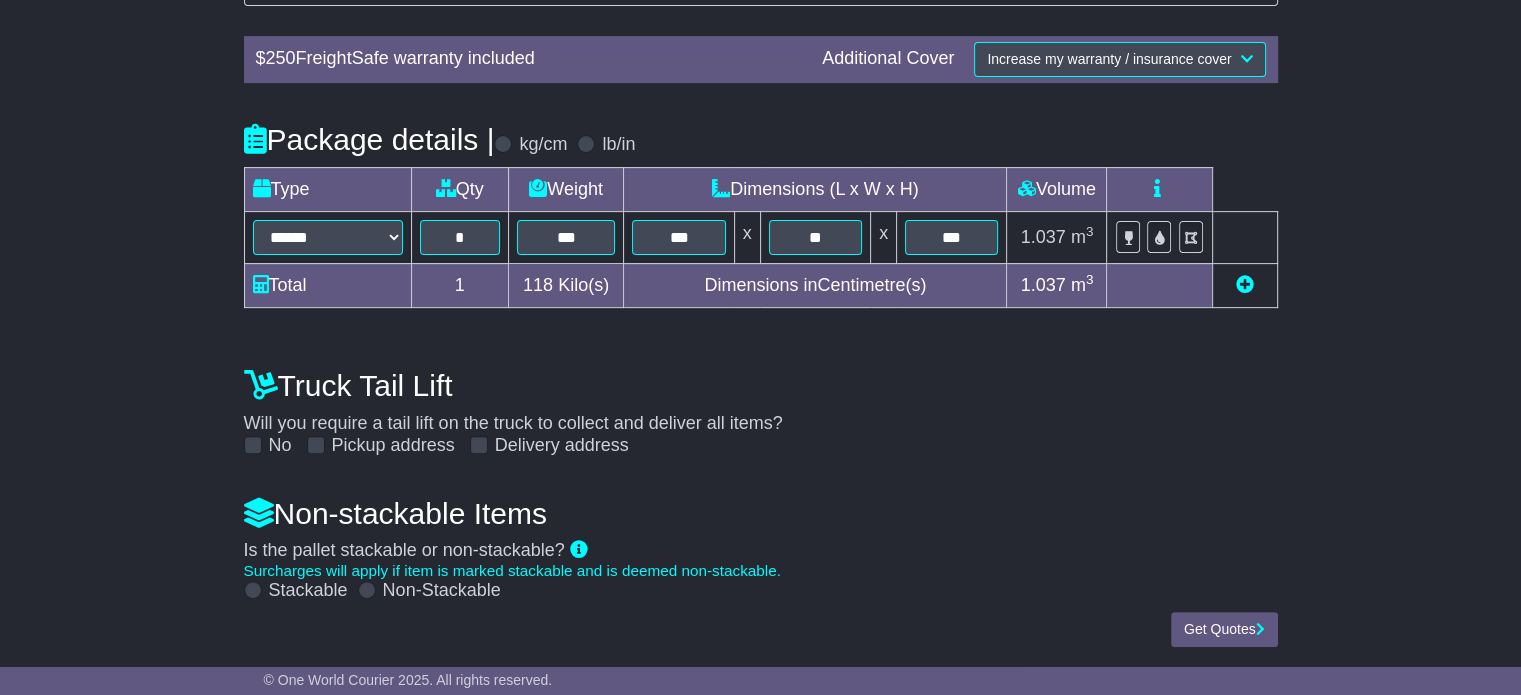 drag, startPoint x: 364, startPoint y: 590, endPoint x: 492, endPoint y: 616, distance: 130.61394 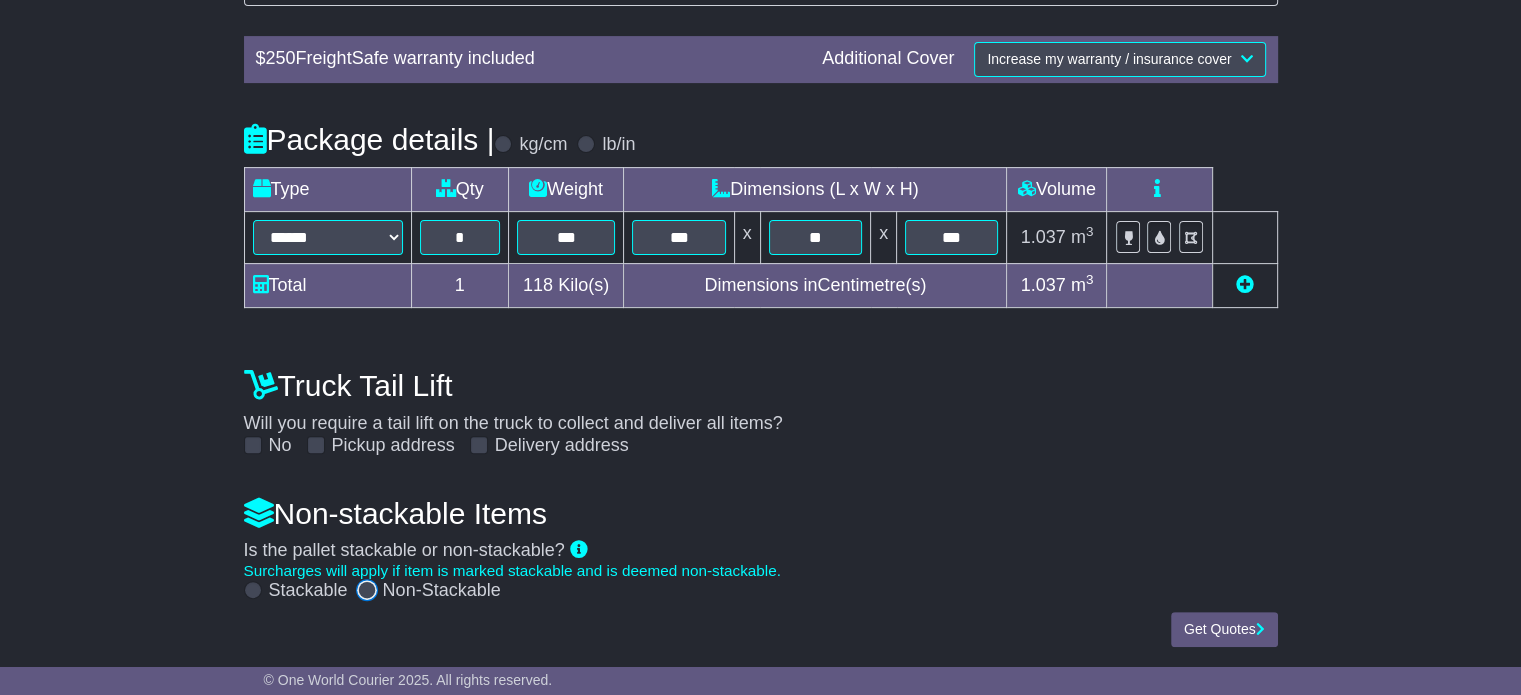 scroll, scrollTop: 616, scrollLeft: 0, axis: vertical 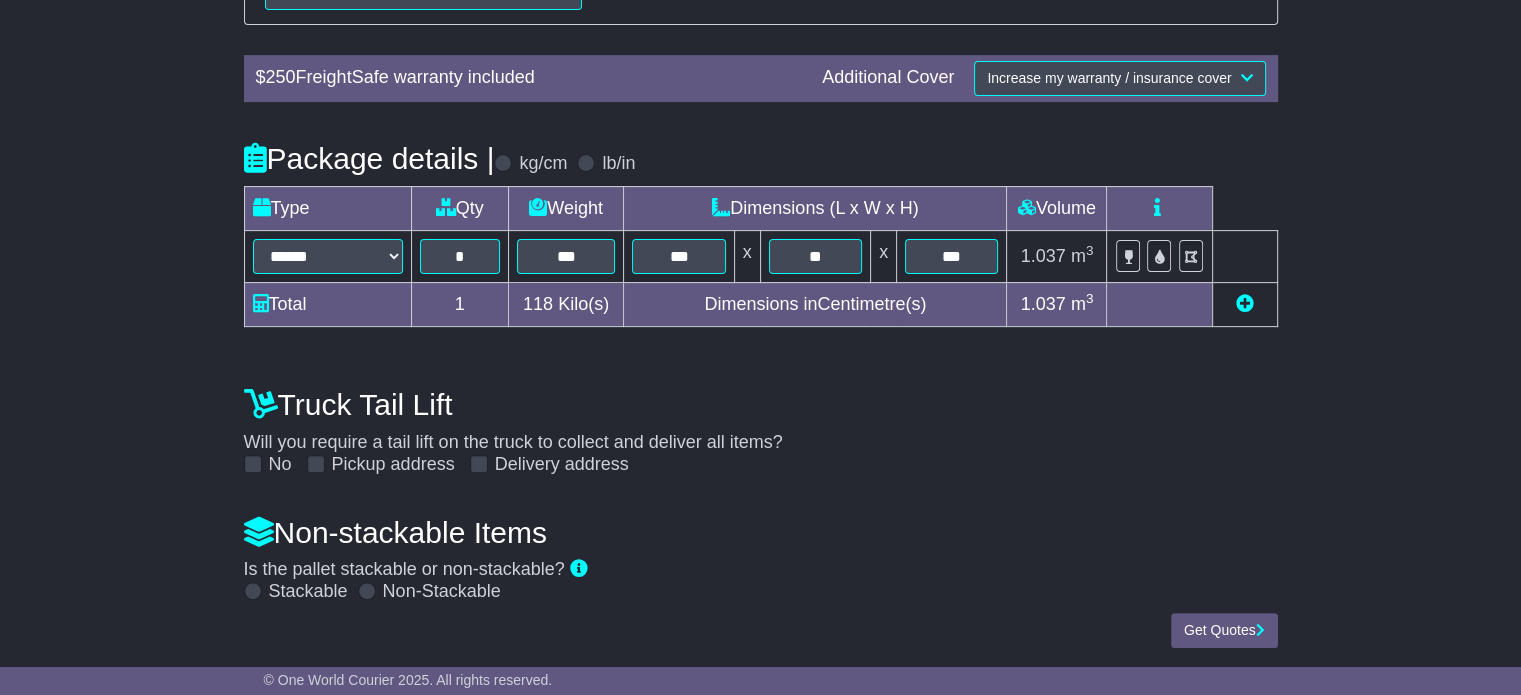 click at bounding box center (253, 591) 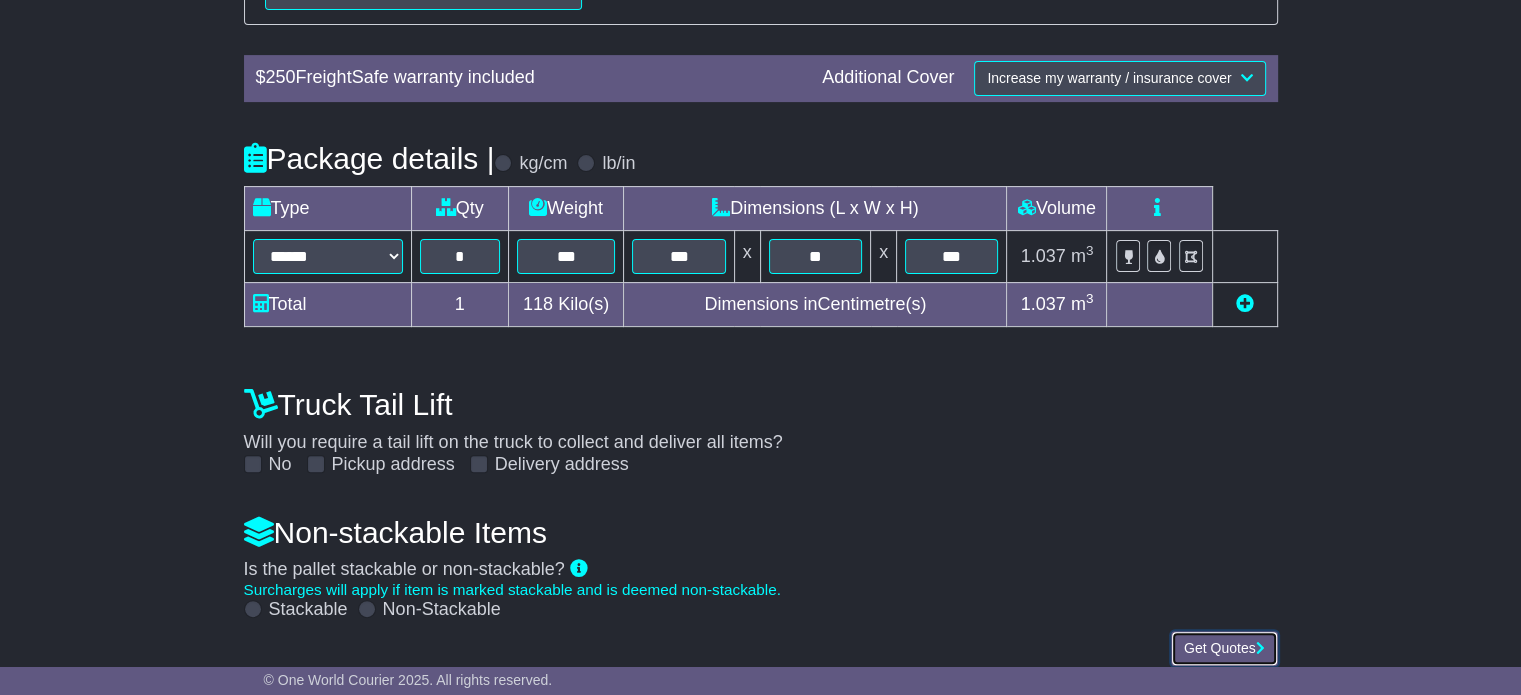 click on "Get Quotes" at bounding box center [1224, 648] 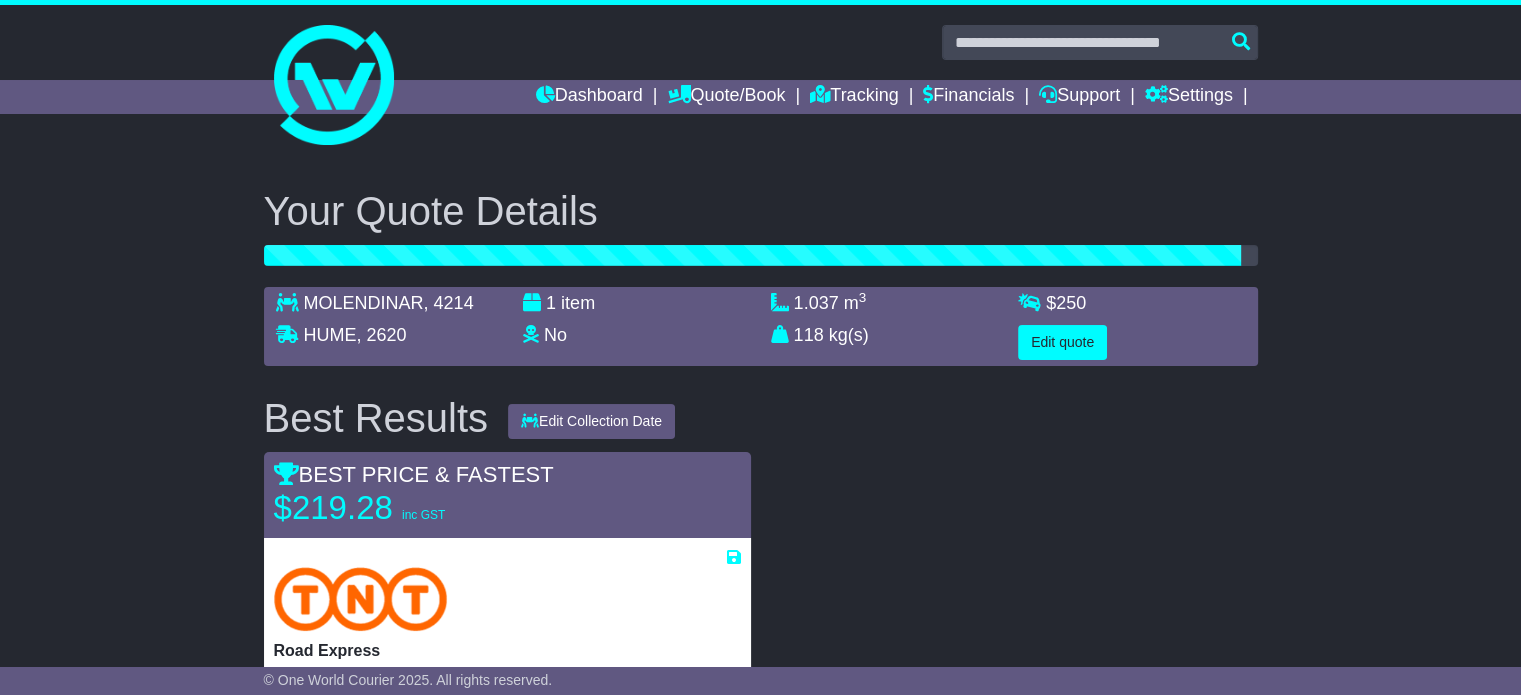 scroll, scrollTop: 200, scrollLeft: 0, axis: vertical 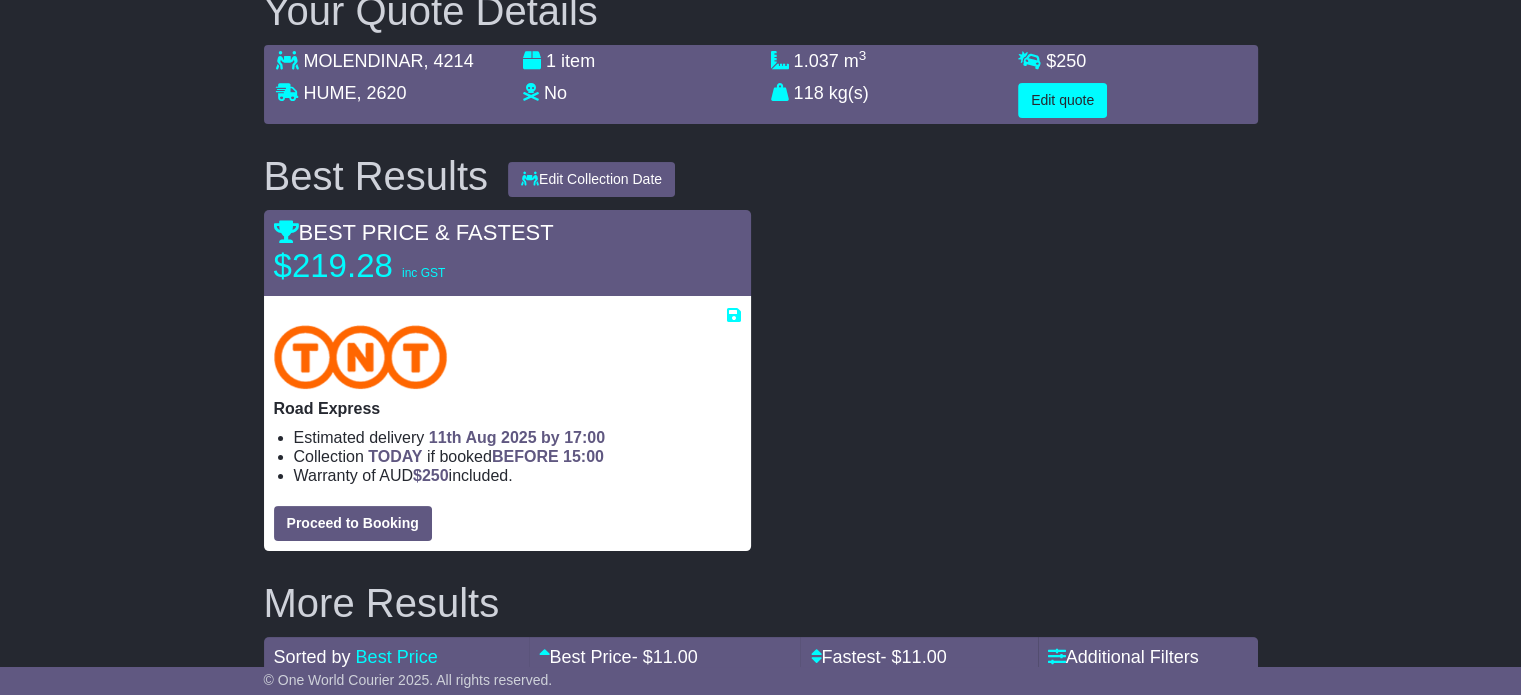 click on "Best Results
Edit Collection Date
07 Aug 2025
08 Aug 2025
11 Aug 2025
12 Aug 2025
13 Aug 2025
BEST PRICE & FASTEST
$219.28
inc GST" at bounding box center [761, 852] 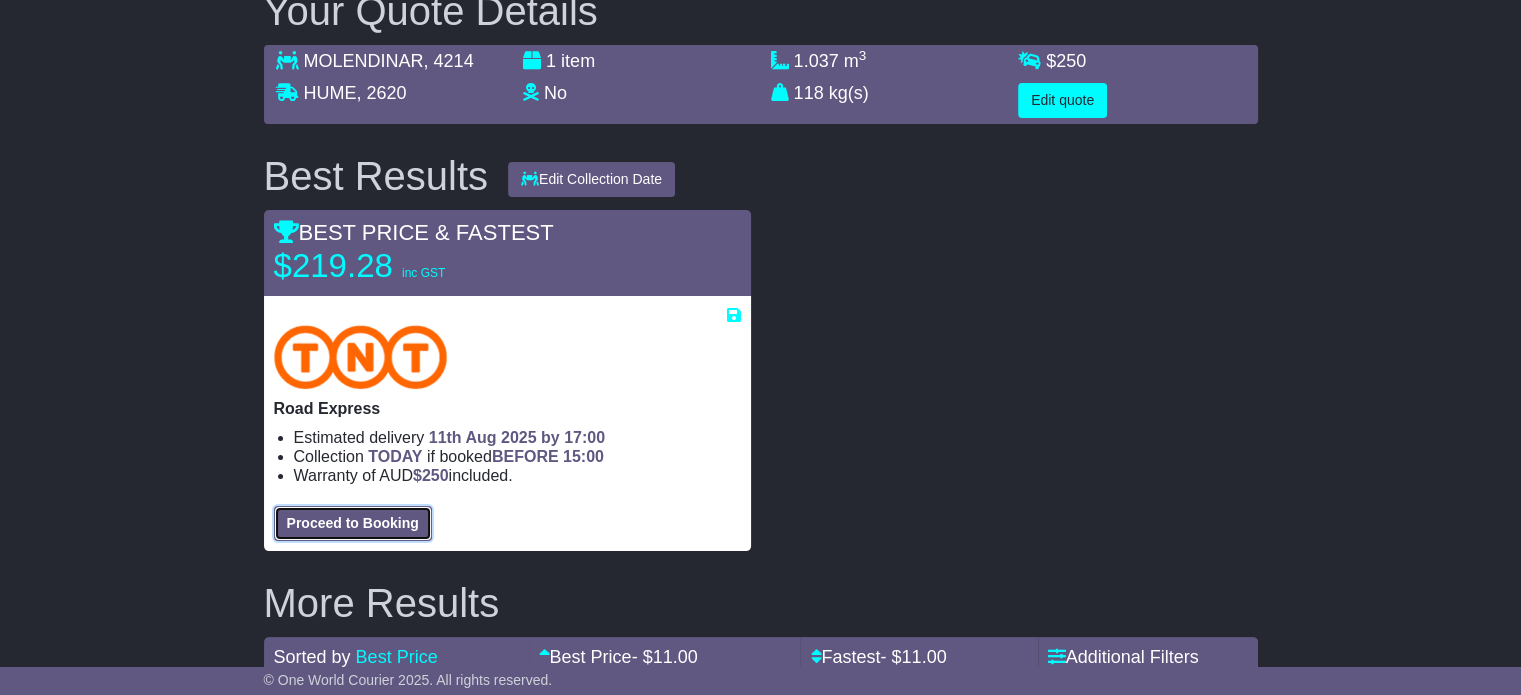 click on "Proceed to Booking" at bounding box center (353, 523) 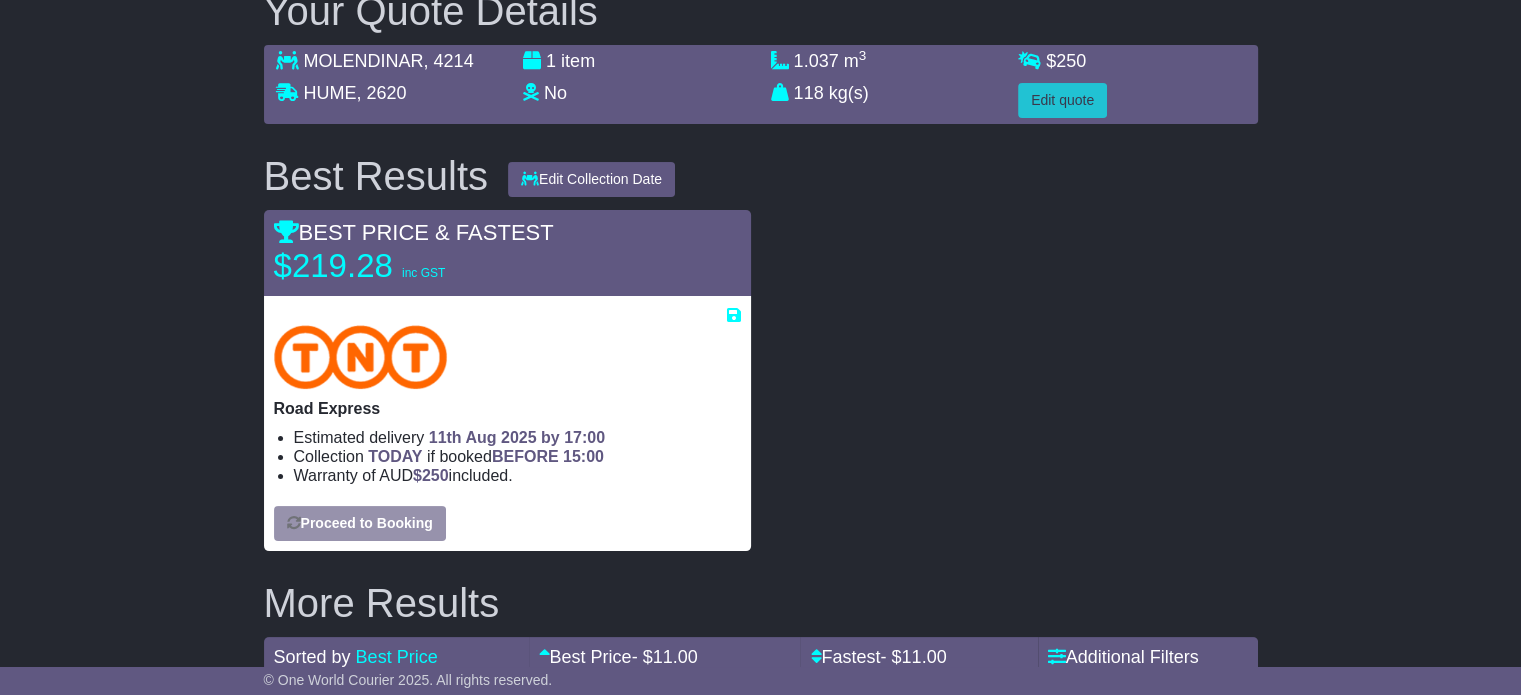 select on "****" 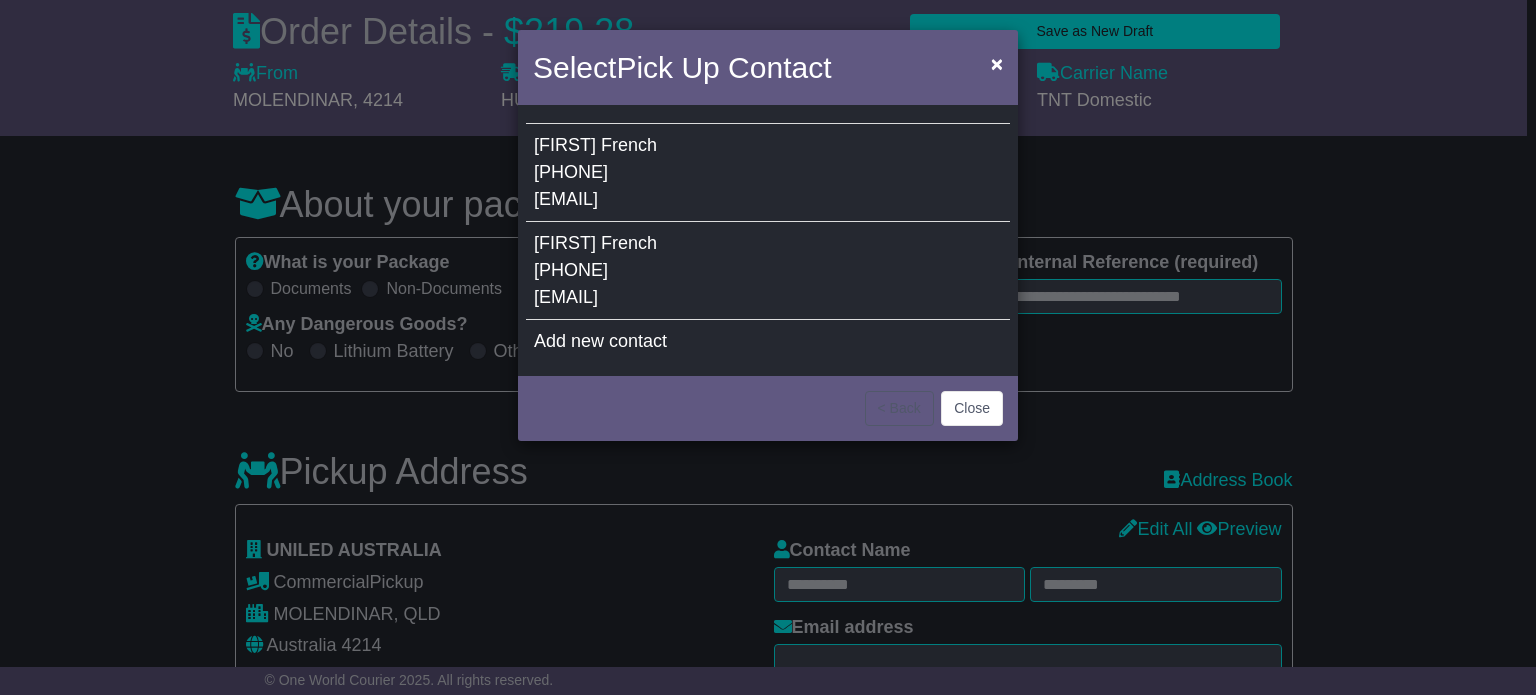click on "[EMAIL]" at bounding box center (566, 297) 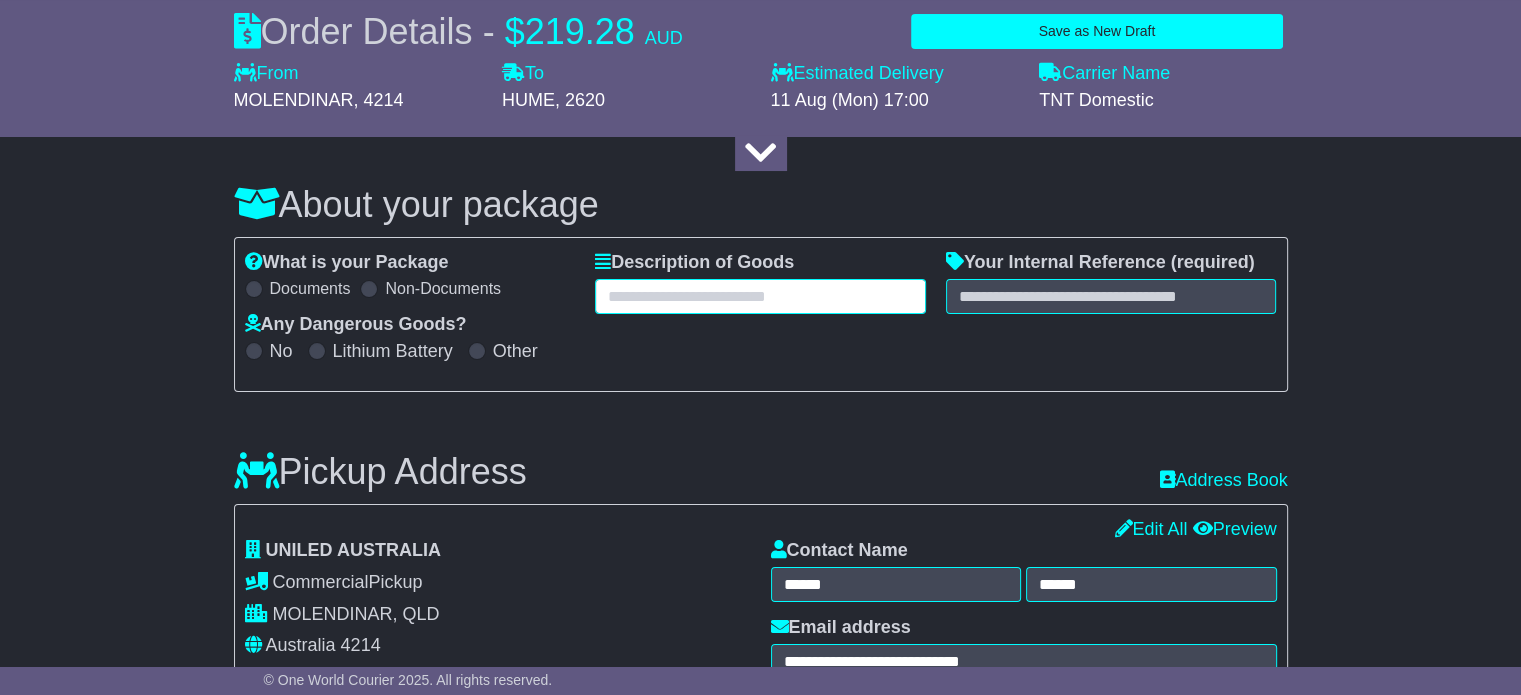 click at bounding box center (760, 296) 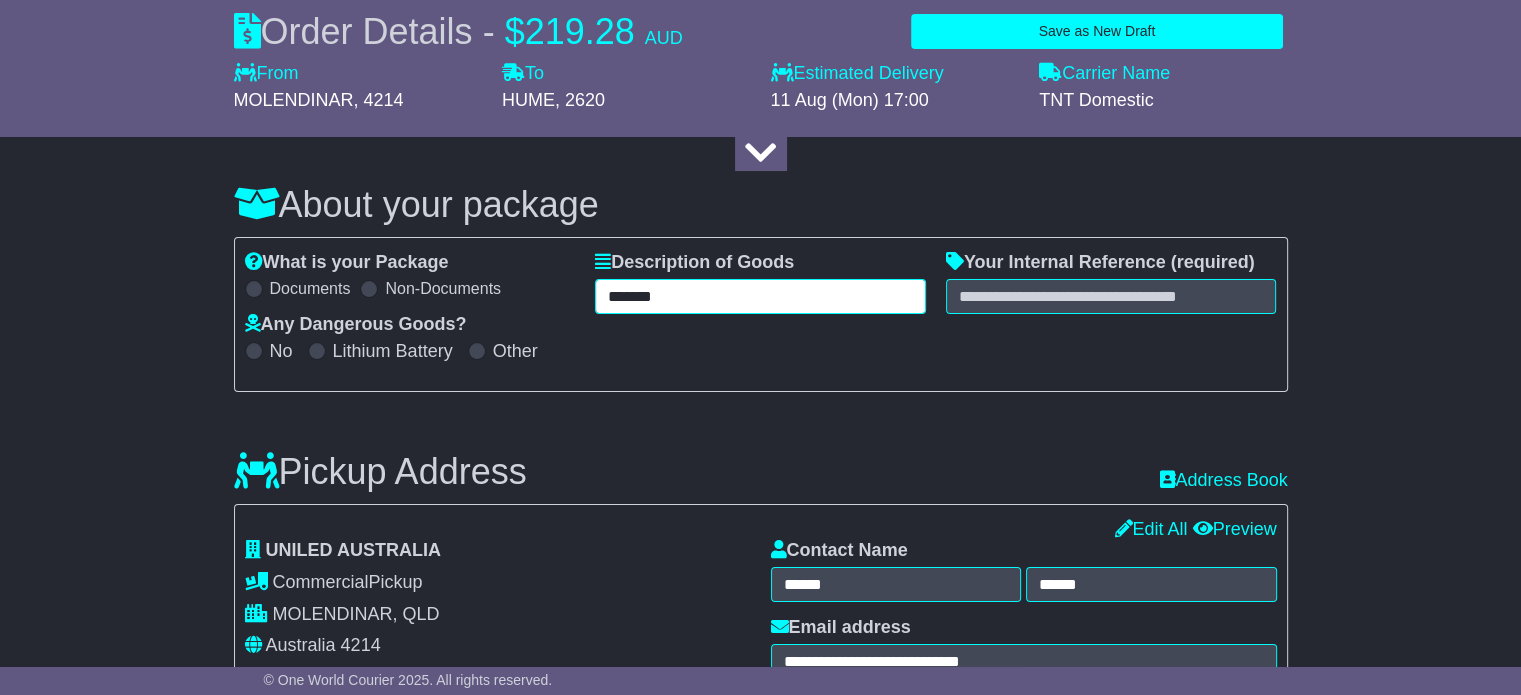 type on "*******" 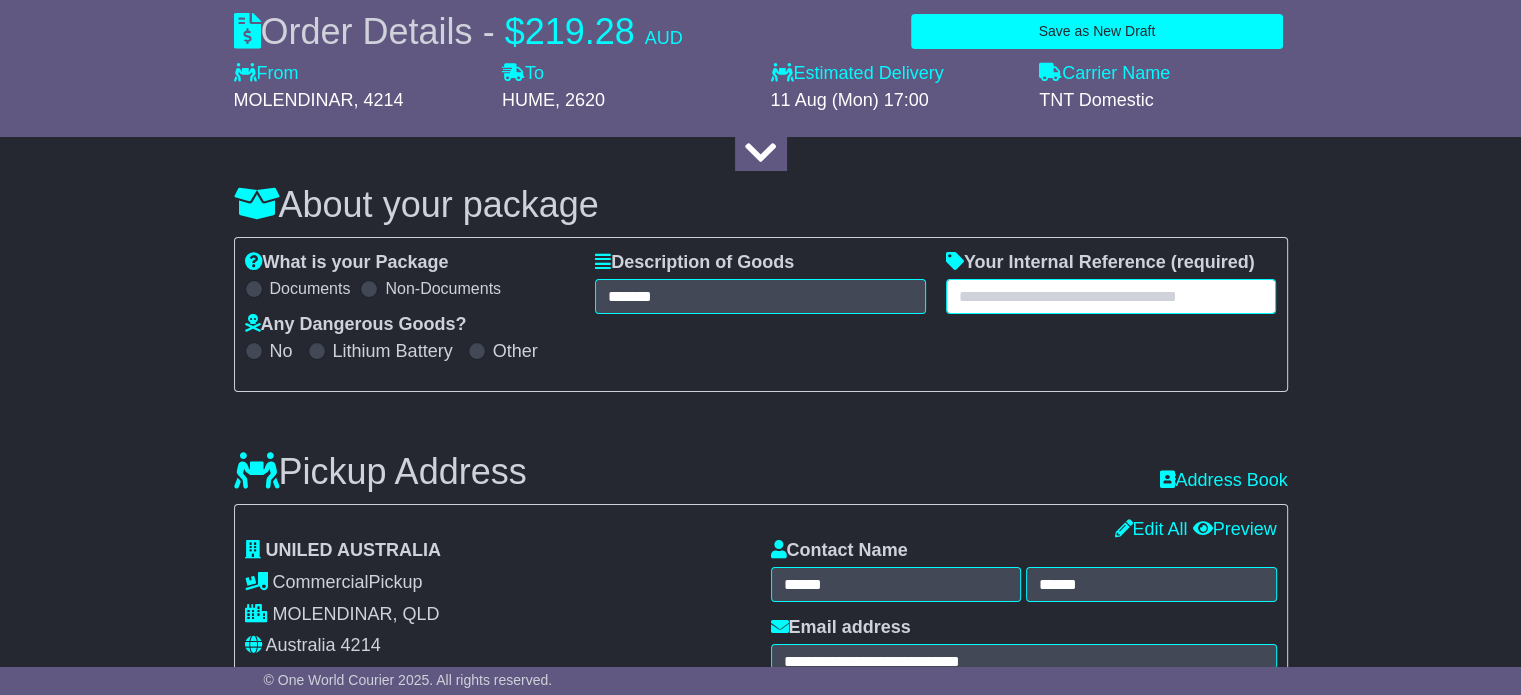 click at bounding box center [1111, 296] 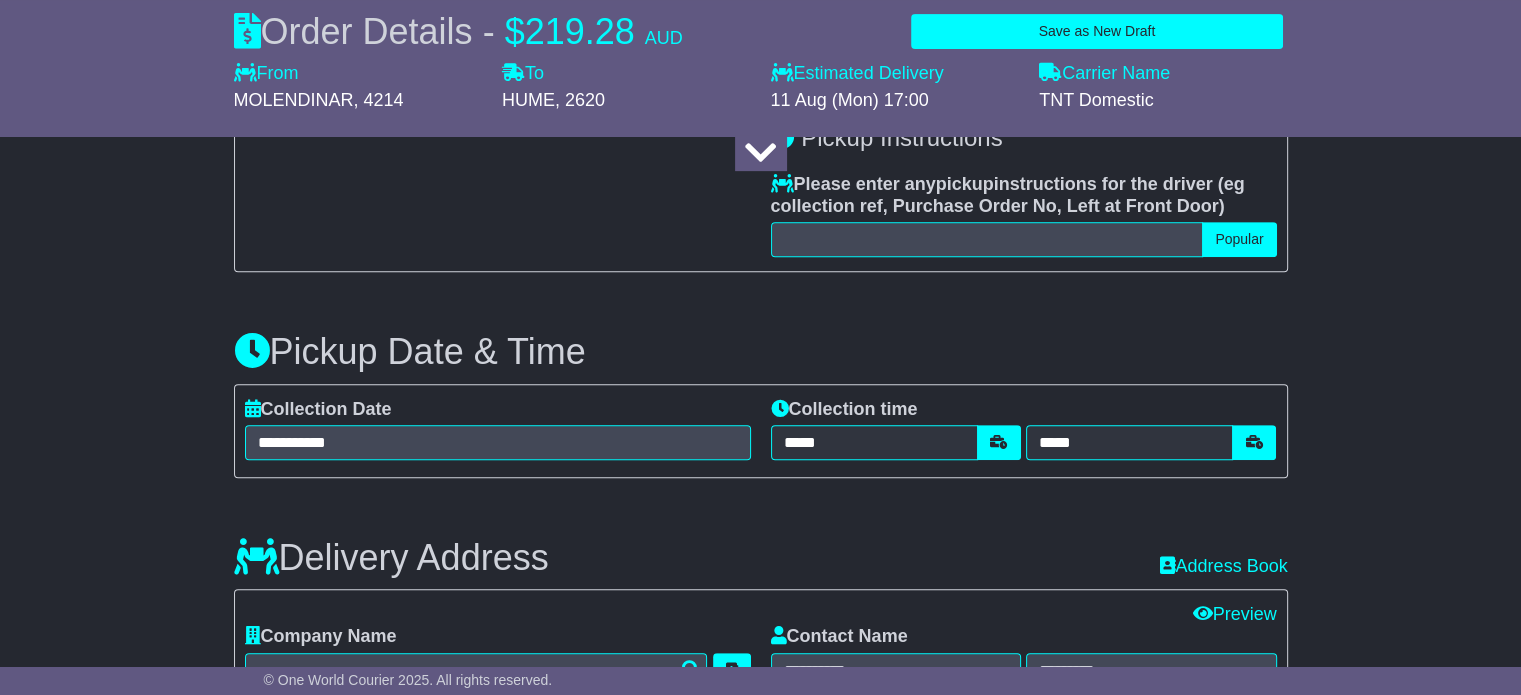 scroll, scrollTop: 900, scrollLeft: 0, axis: vertical 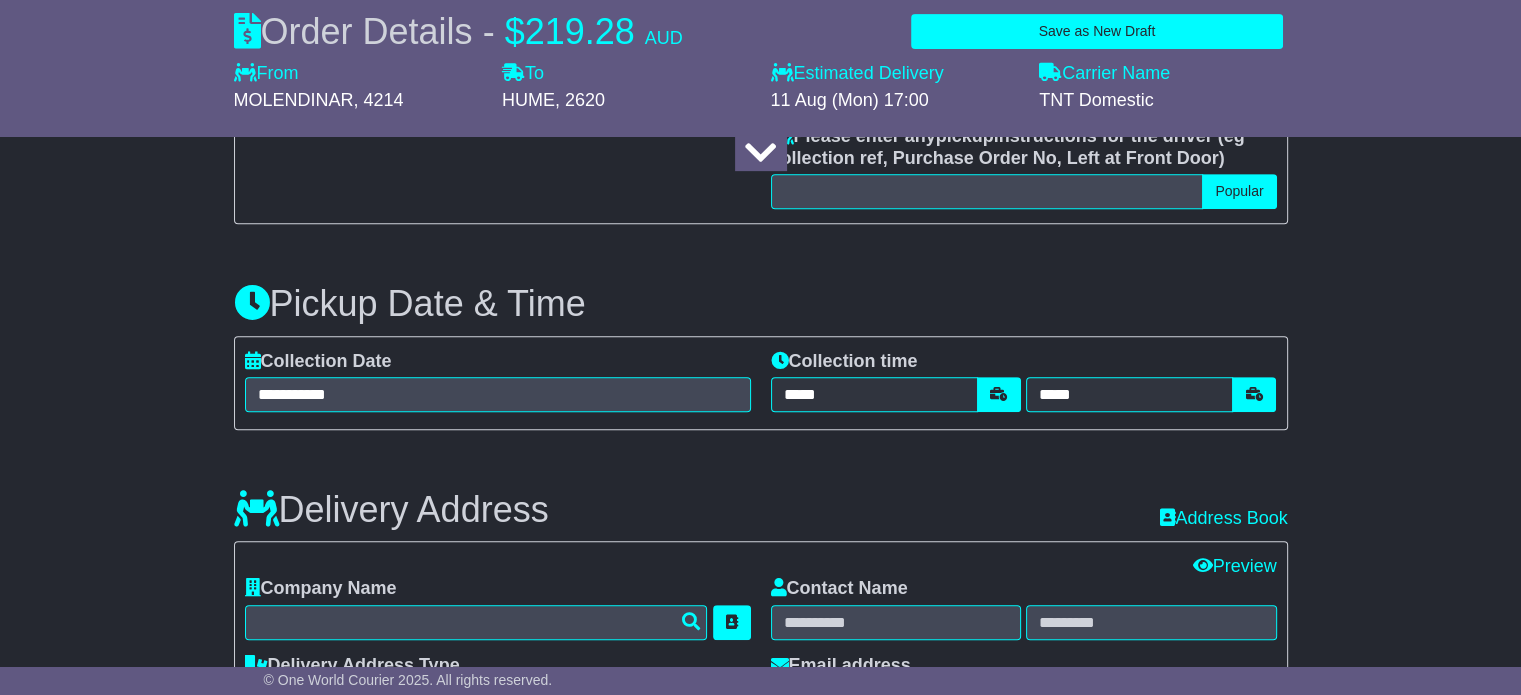 type on "*****" 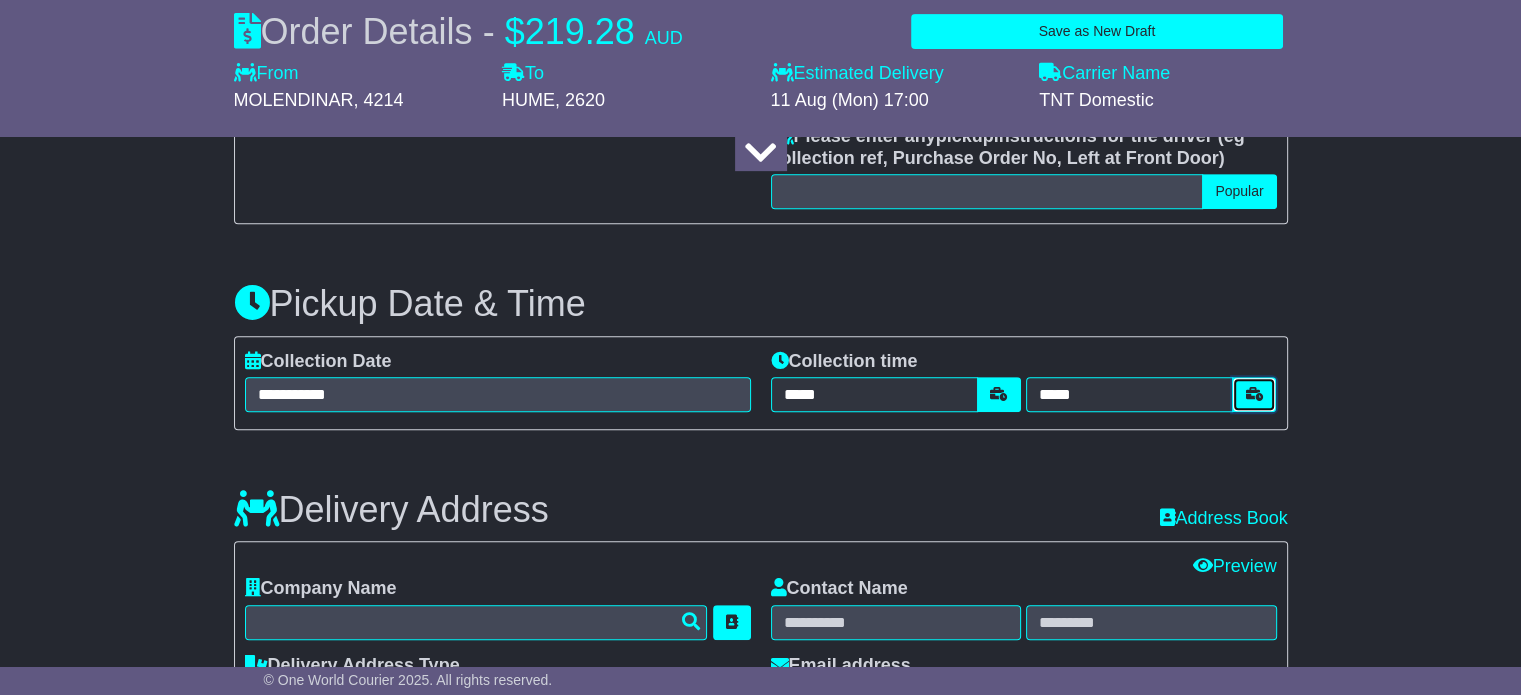click at bounding box center [1254, 394] 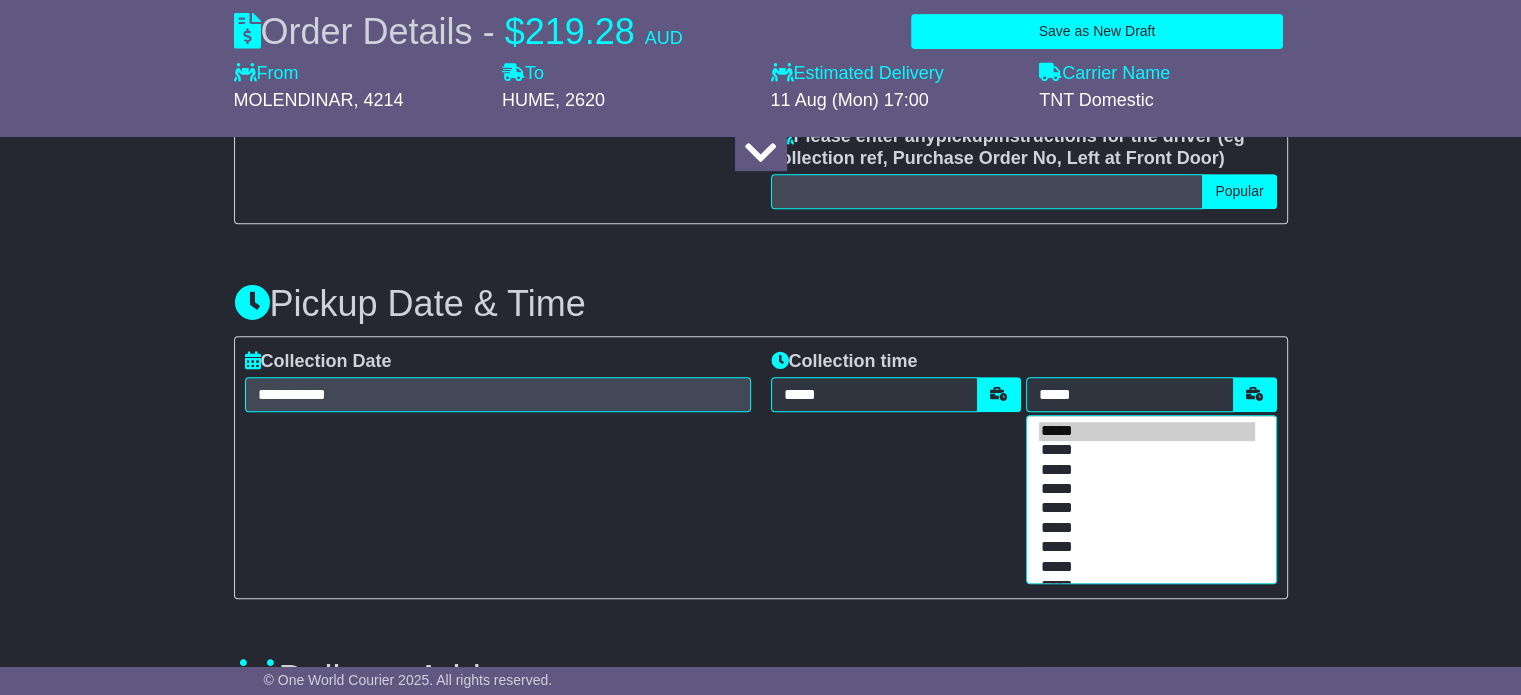 click on "*****" at bounding box center (1147, 547) 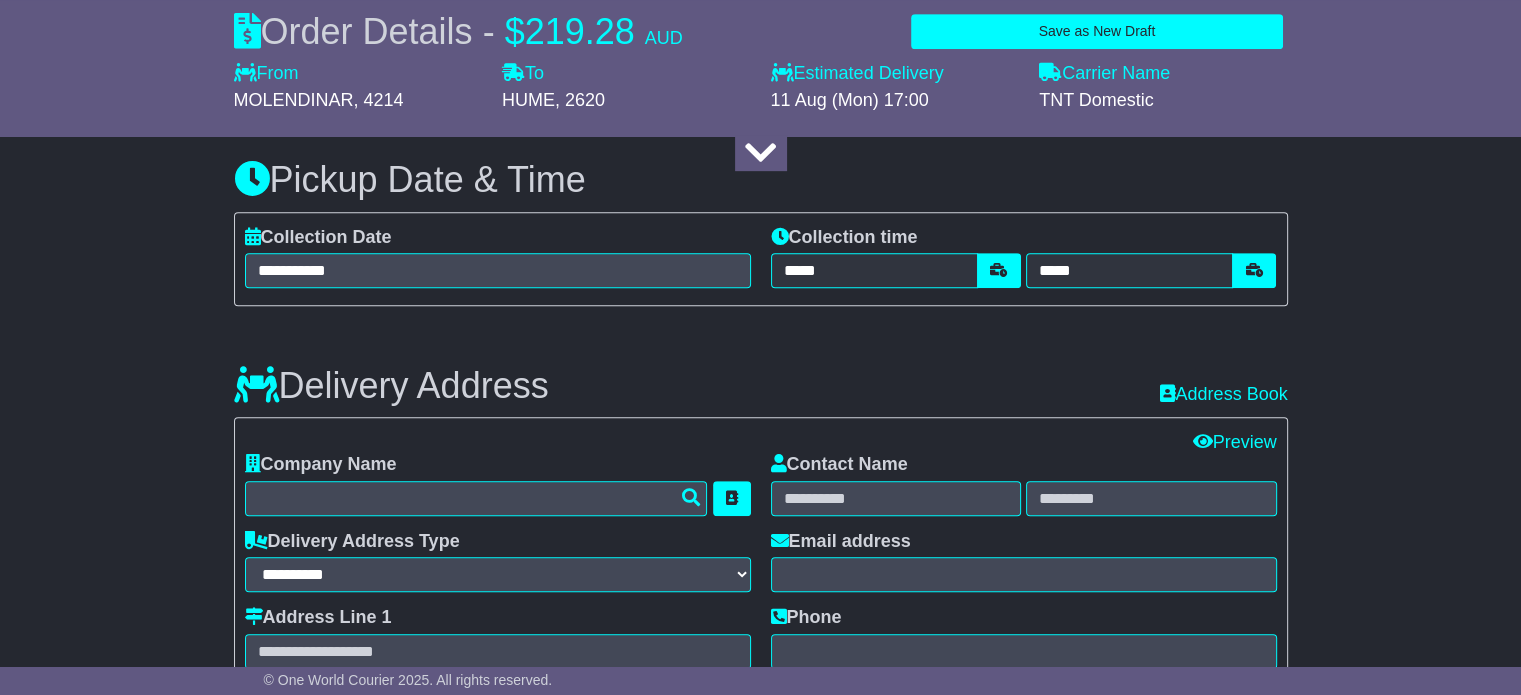 scroll, scrollTop: 1100, scrollLeft: 0, axis: vertical 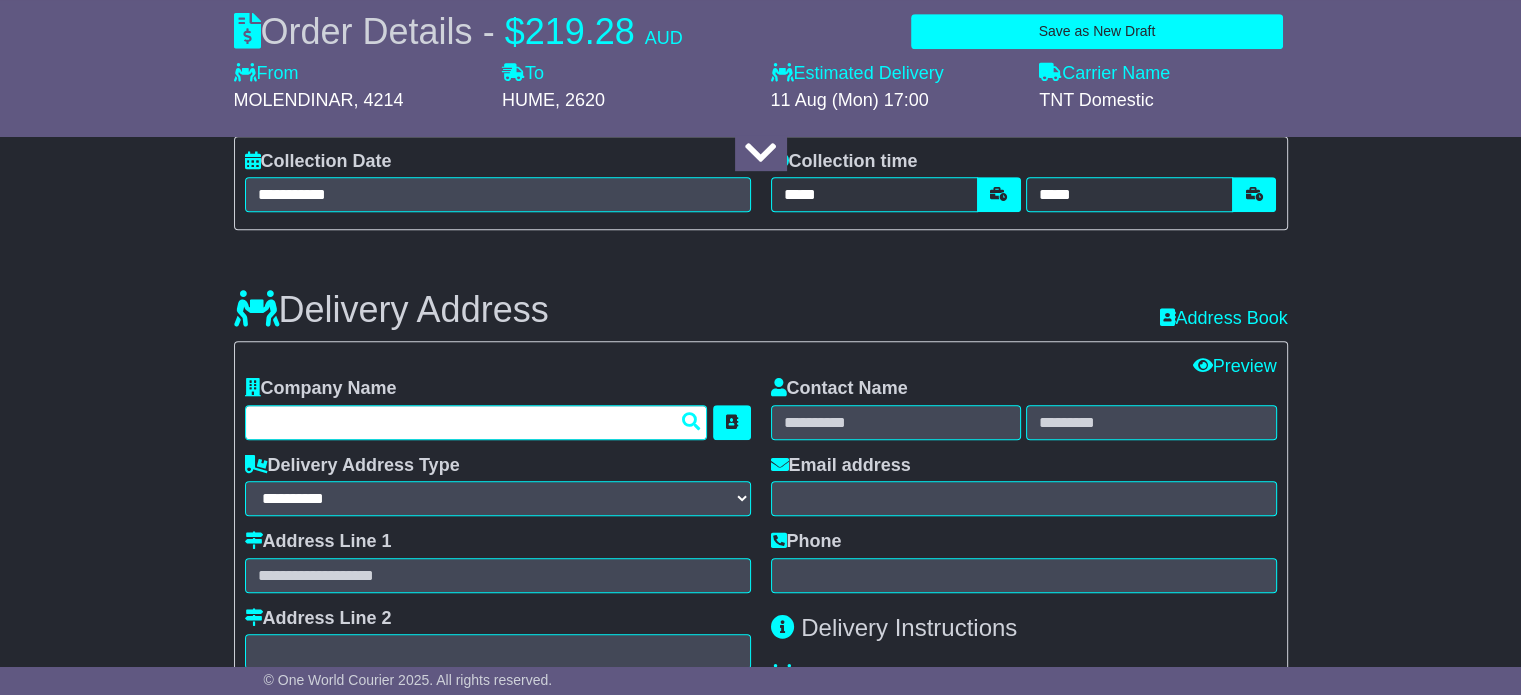 click at bounding box center (476, 422) 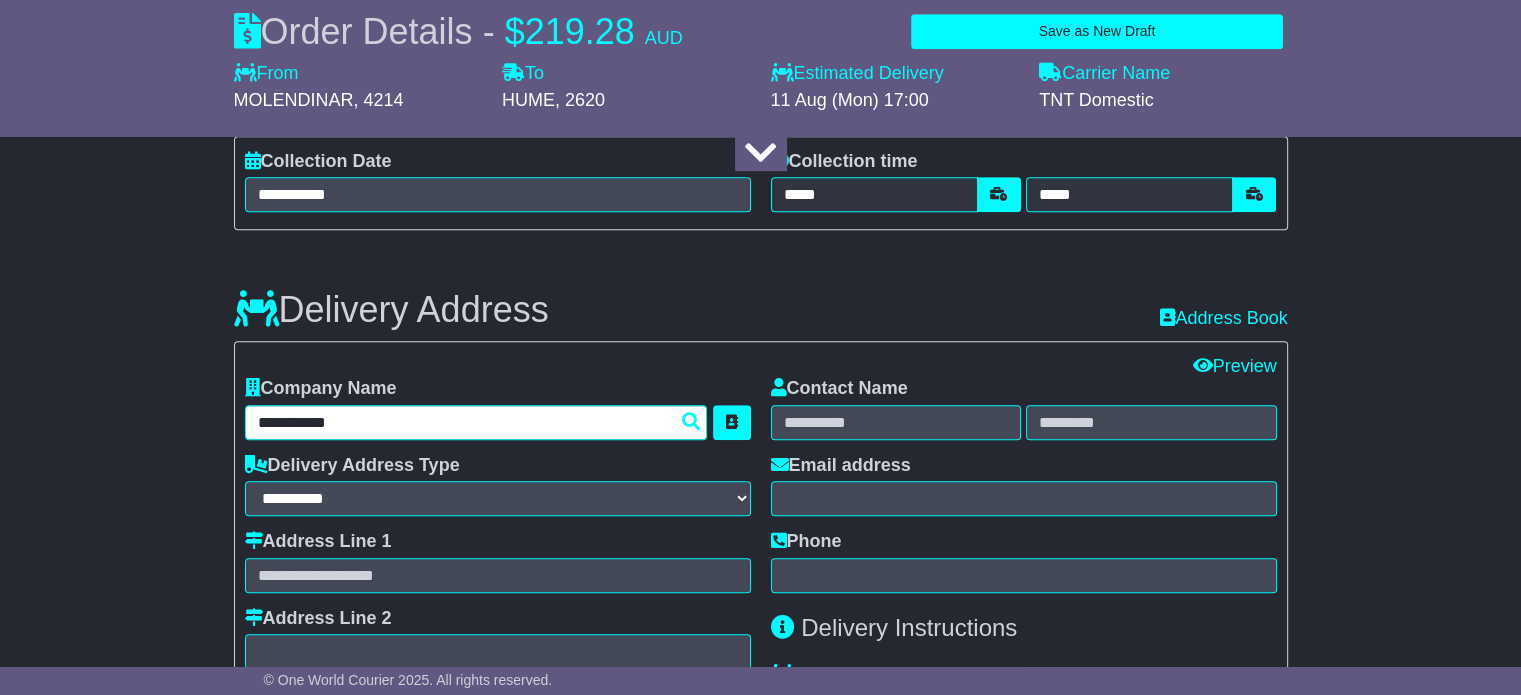 type on "**********" 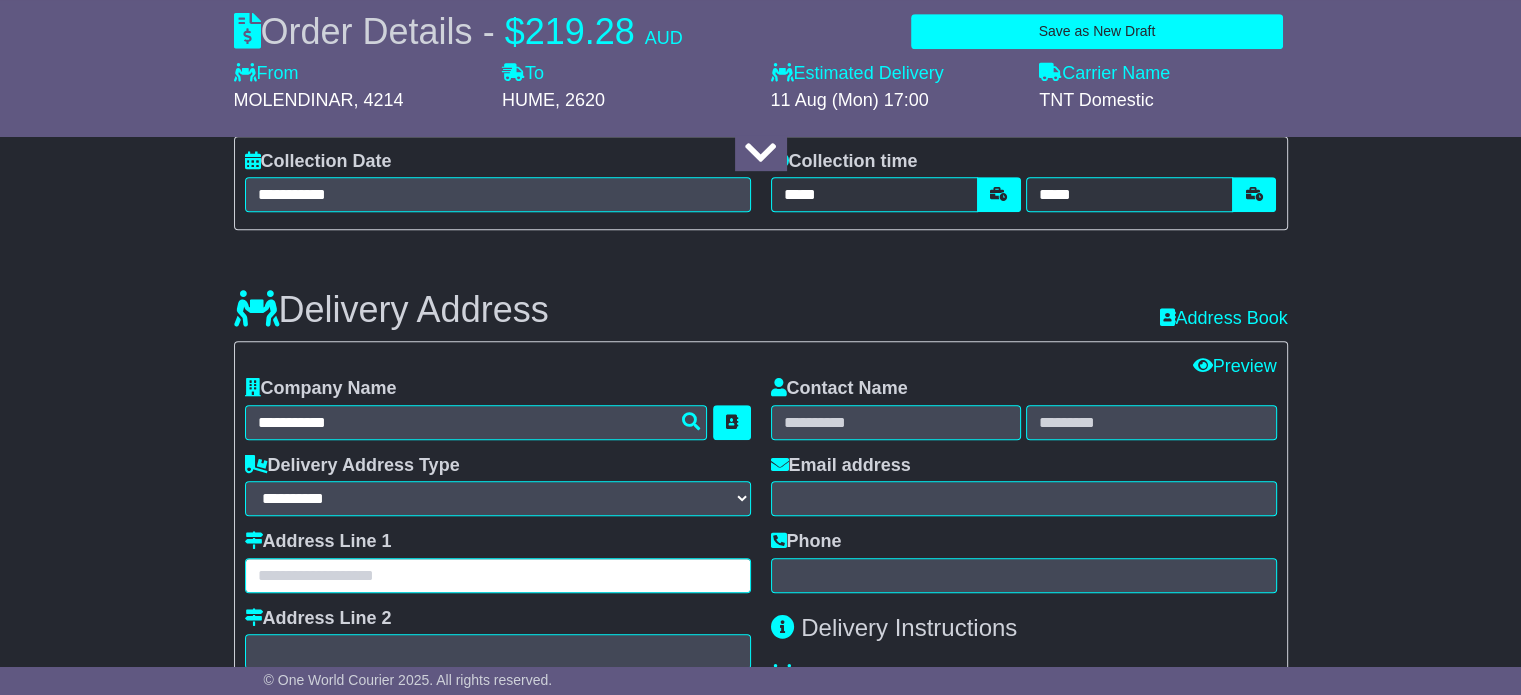 click at bounding box center [498, 575] 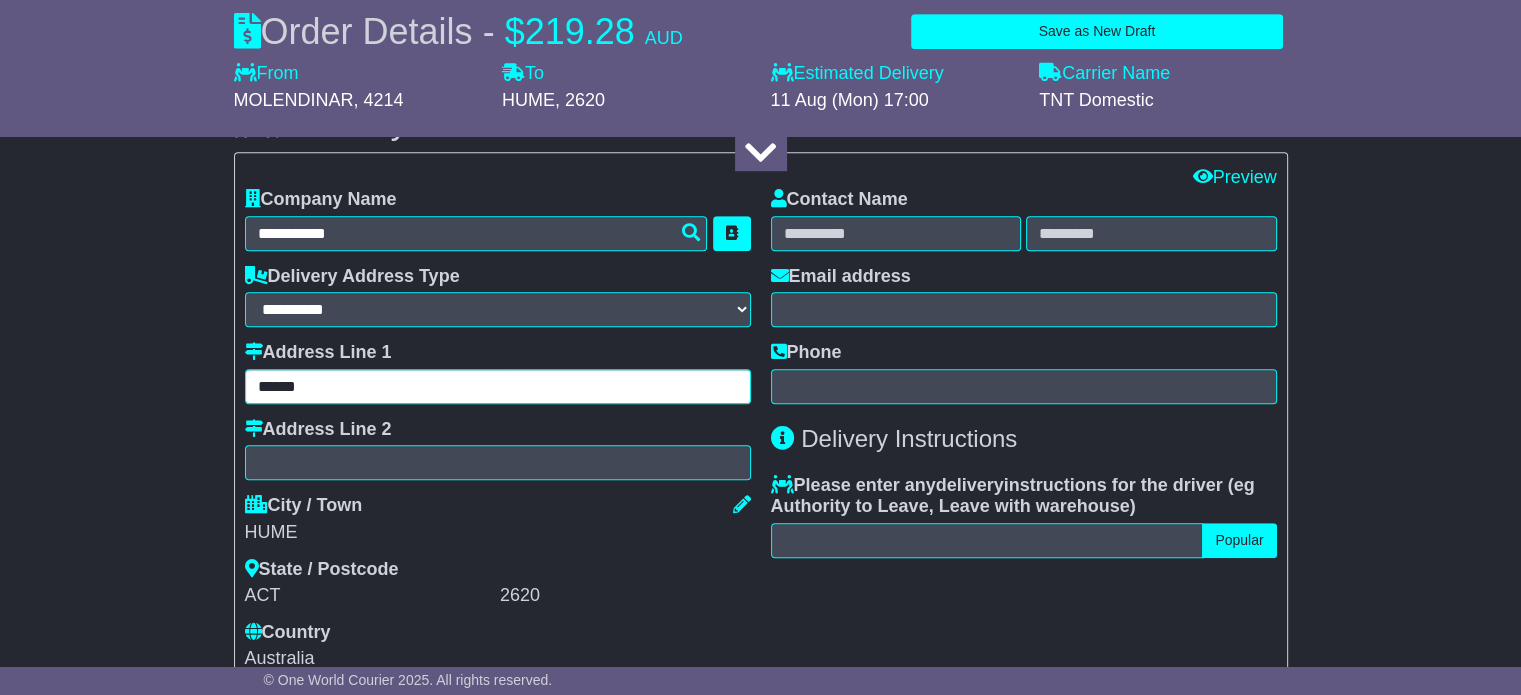 scroll, scrollTop: 1300, scrollLeft: 0, axis: vertical 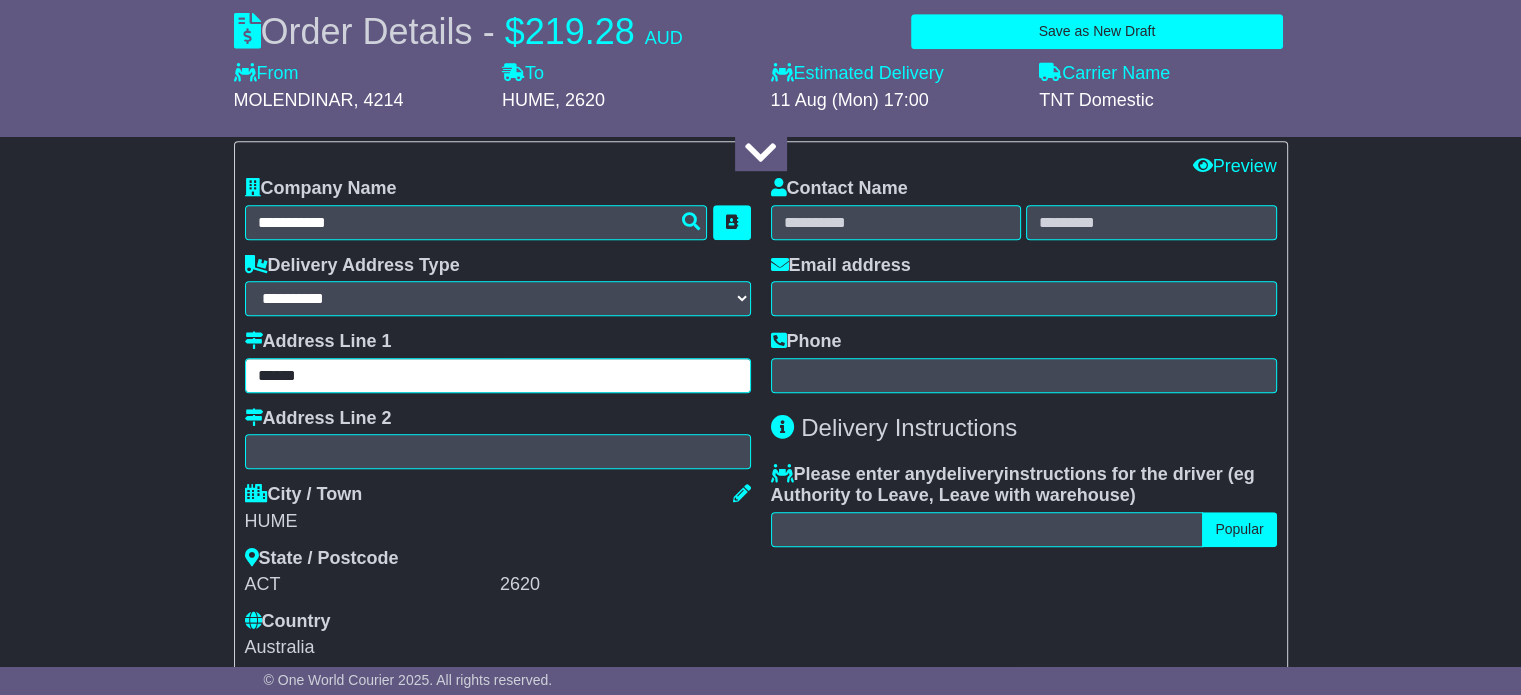 type on "******" 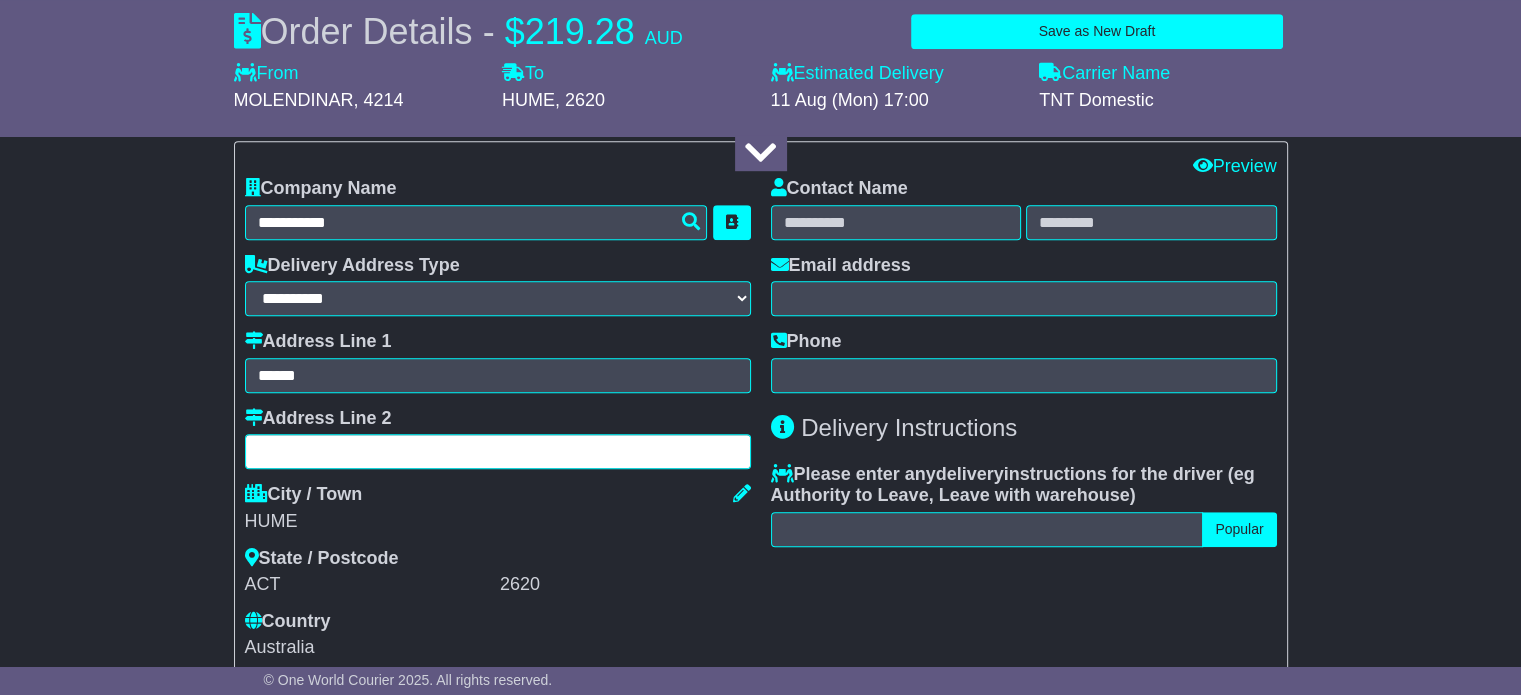 click at bounding box center (498, 451) 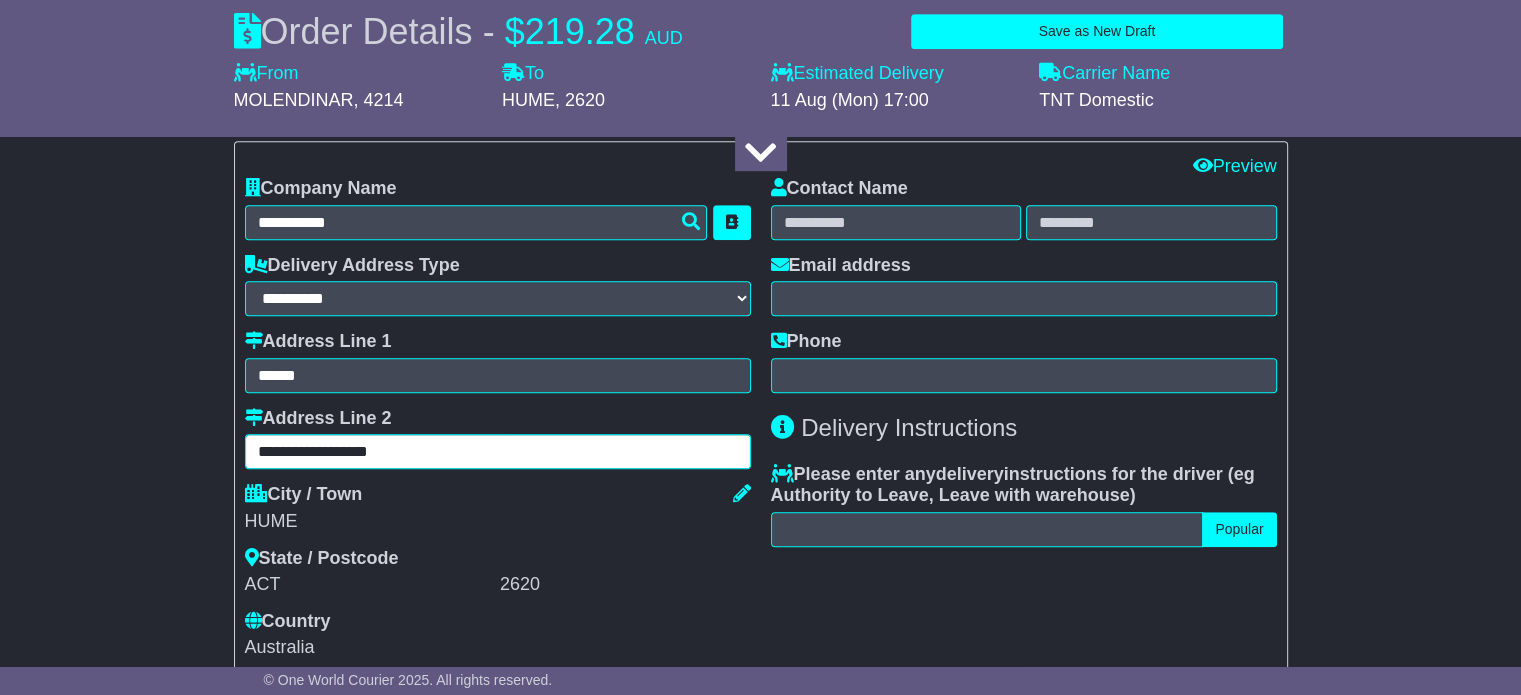 type on "**********" 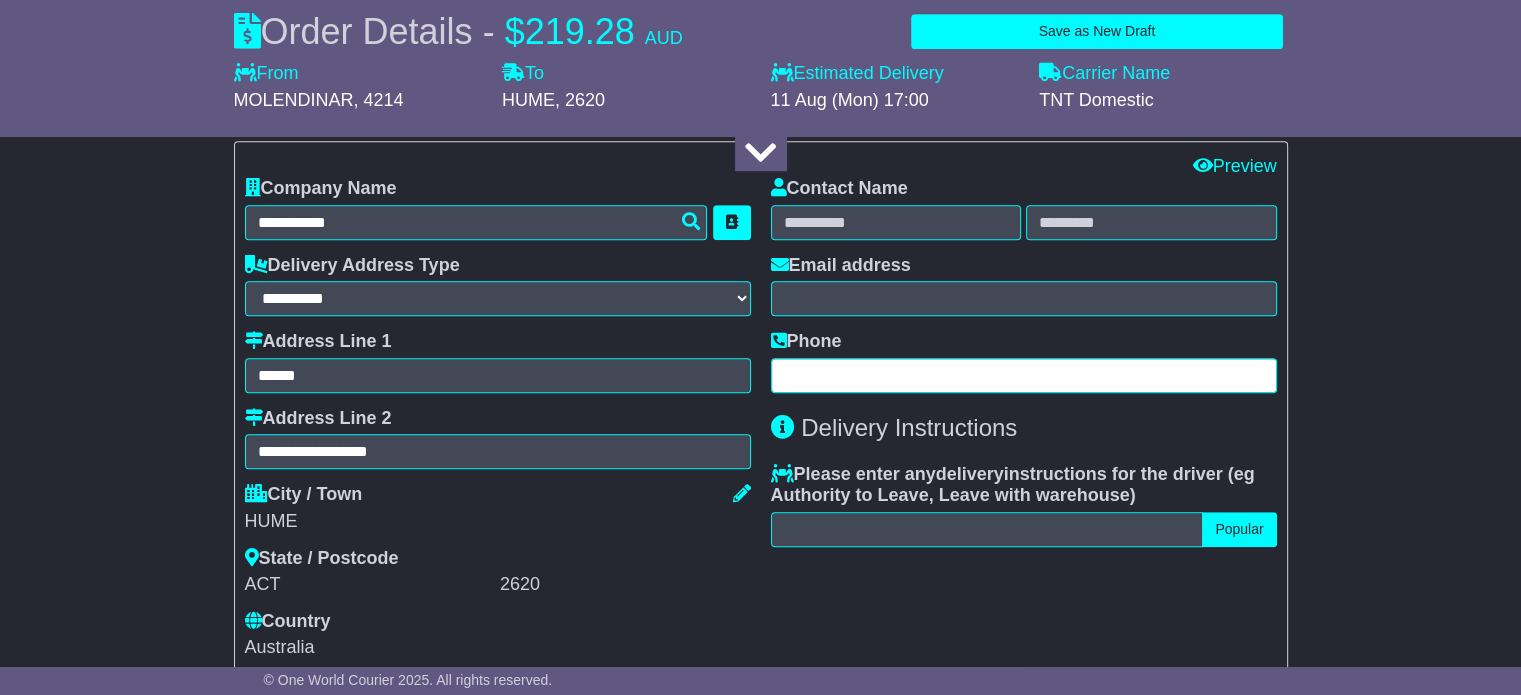 click at bounding box center (1024, 375) 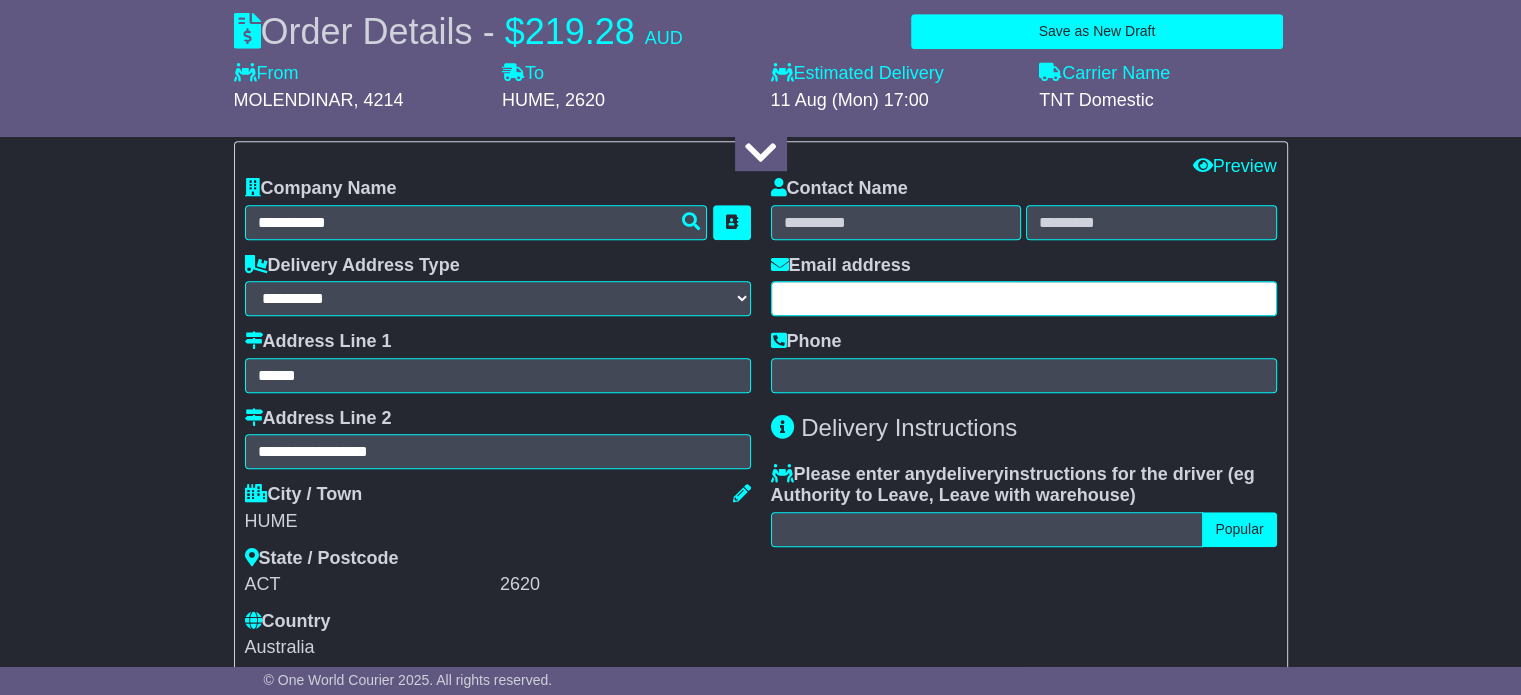 paste on "**********" 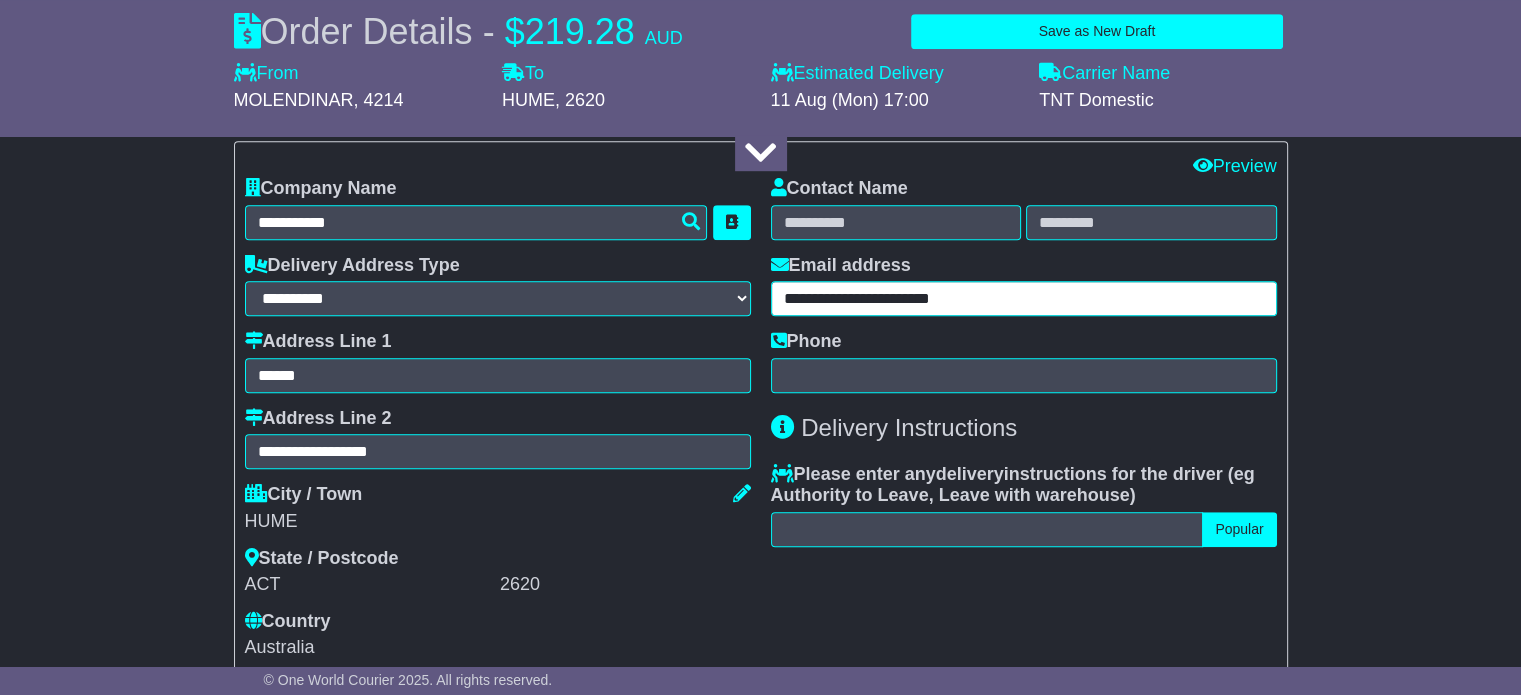 type on "**********" 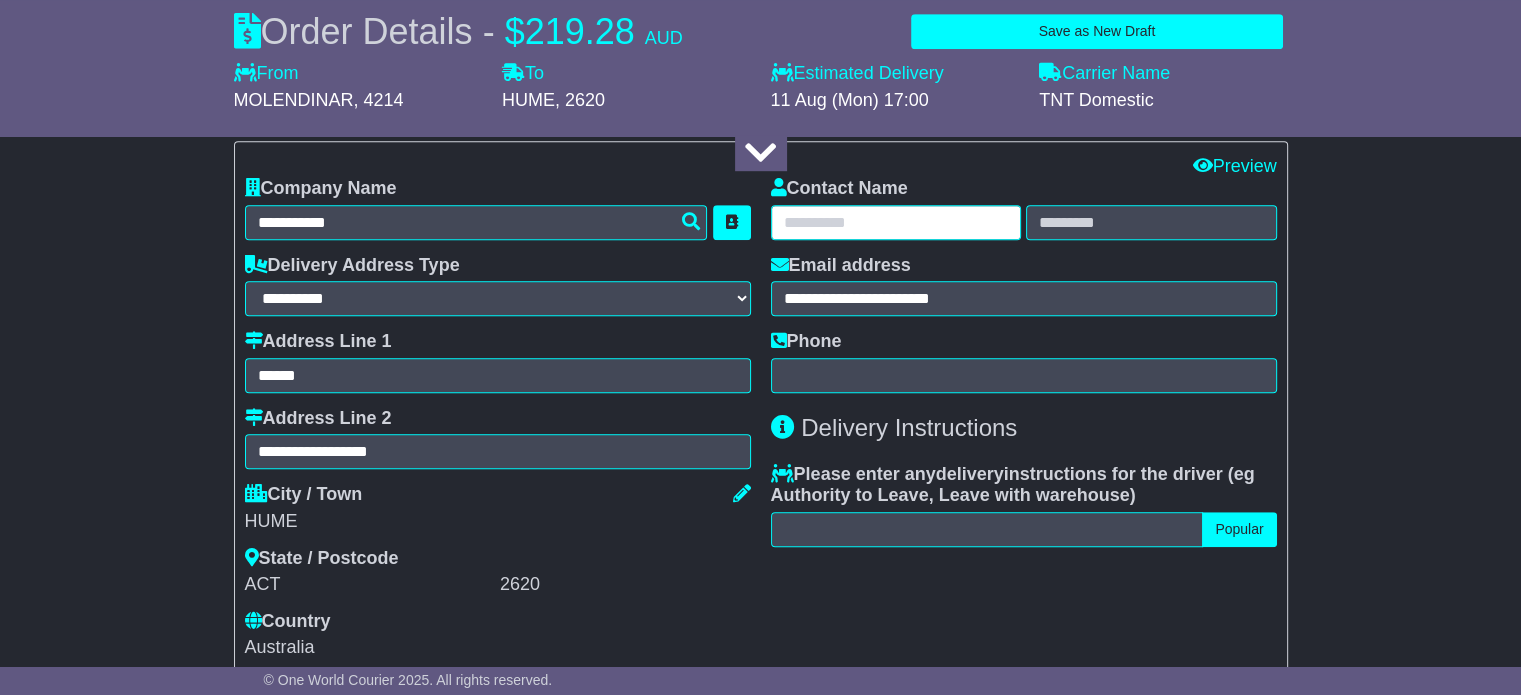 click at bounding box center (896, 222) 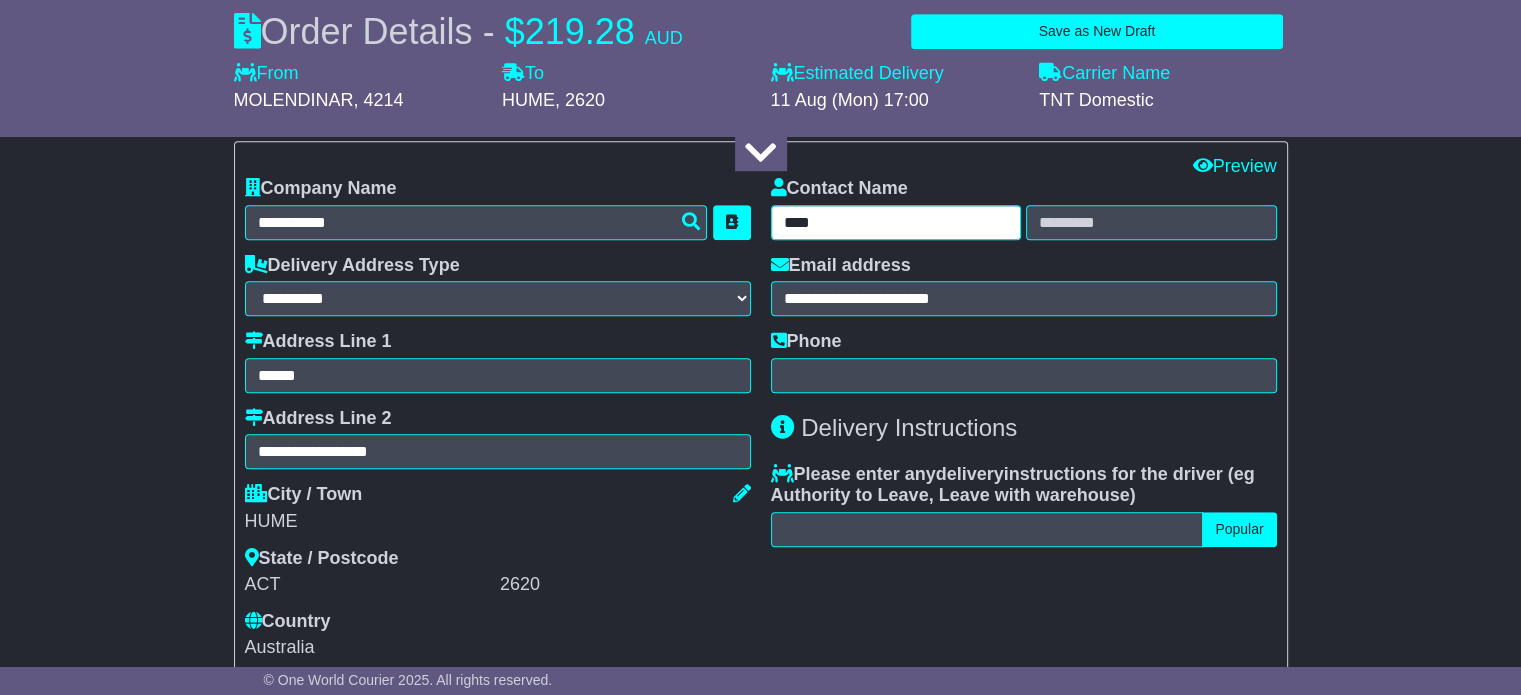 type on "***" 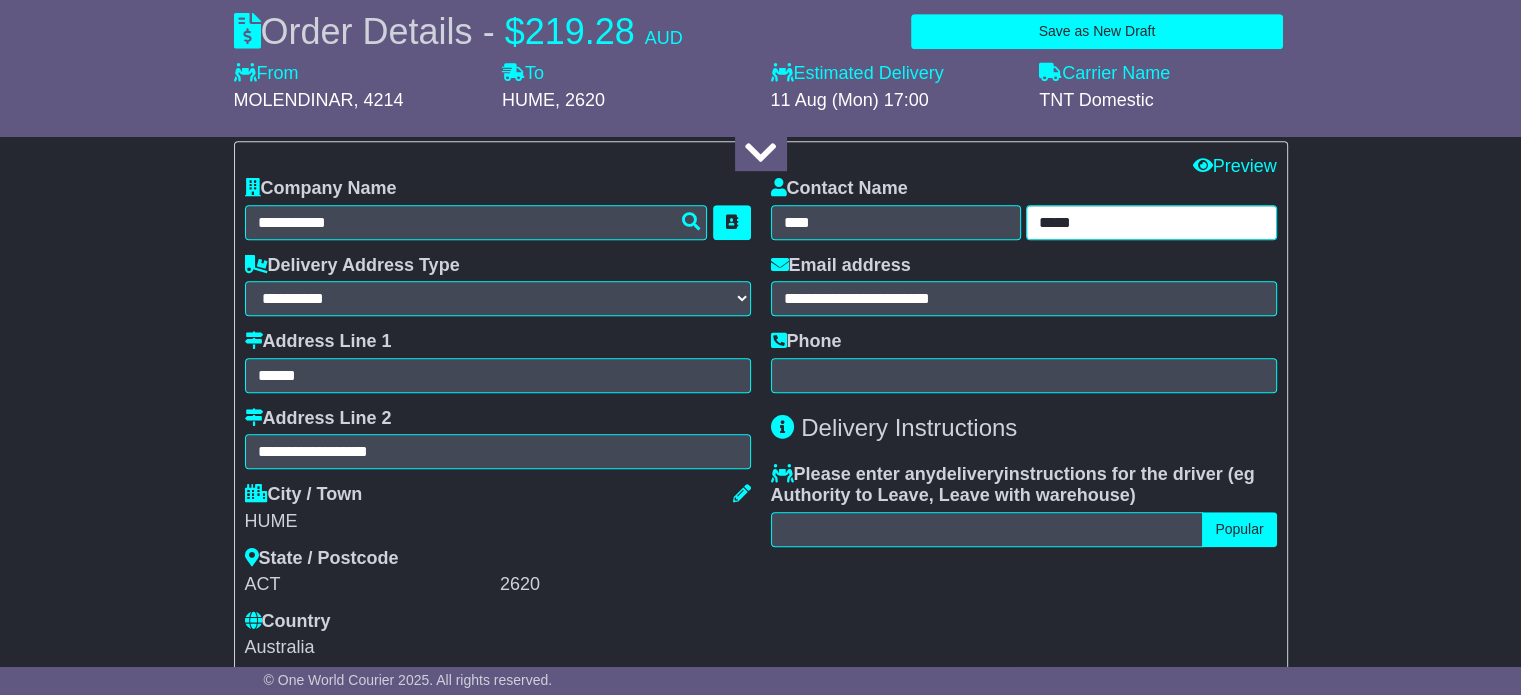 type on "*****" 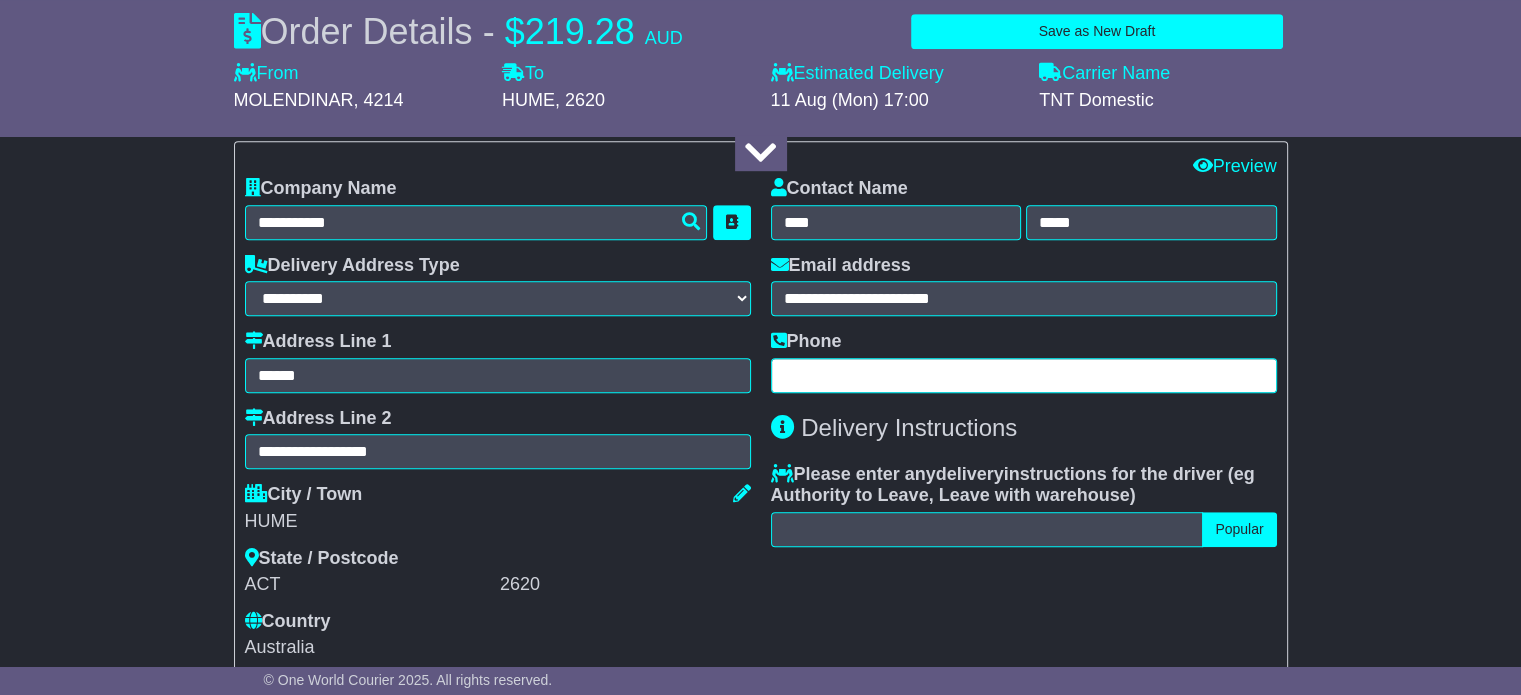 paste on "**********" 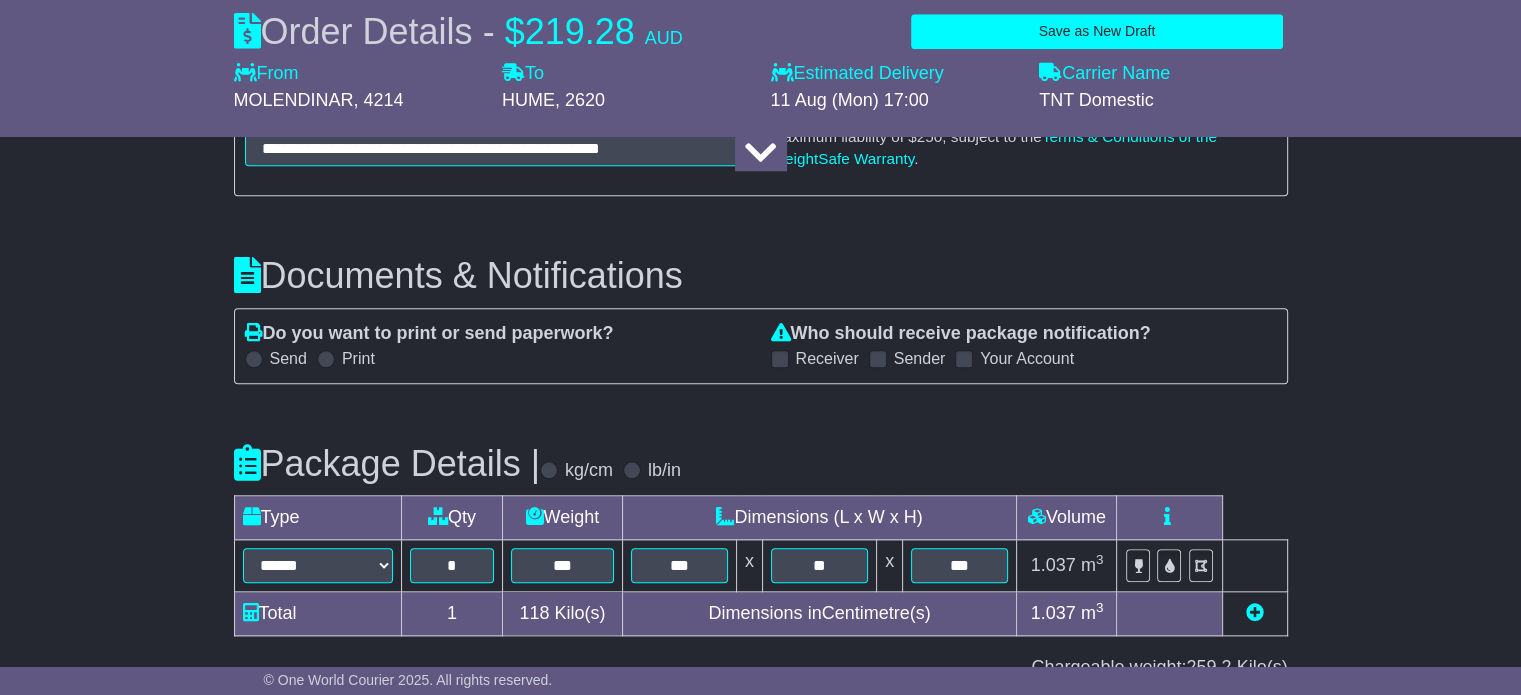 scroll, scrollTop: 2000, scrollLeft: 0, axis: vertical 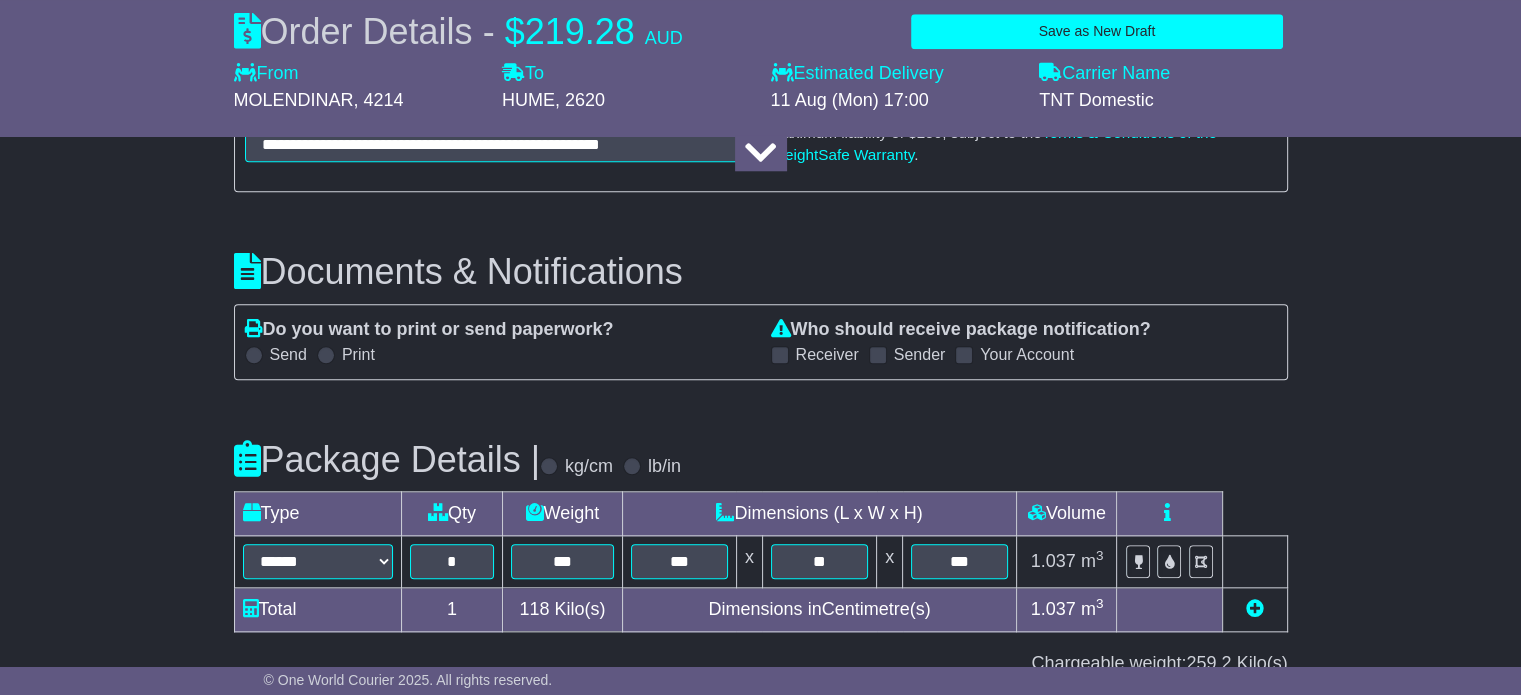 type on "**********" 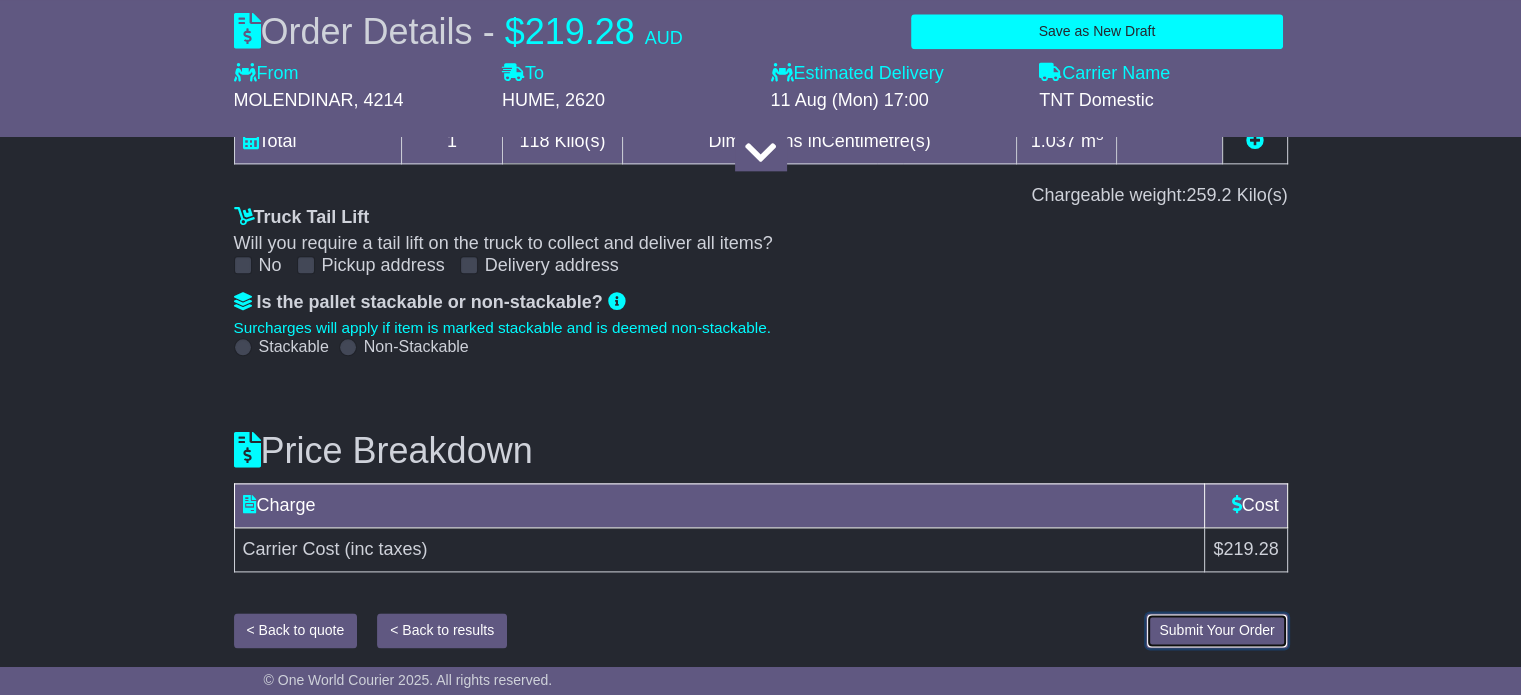click on "Submit Your Order" at bounding box center (1216, 630) 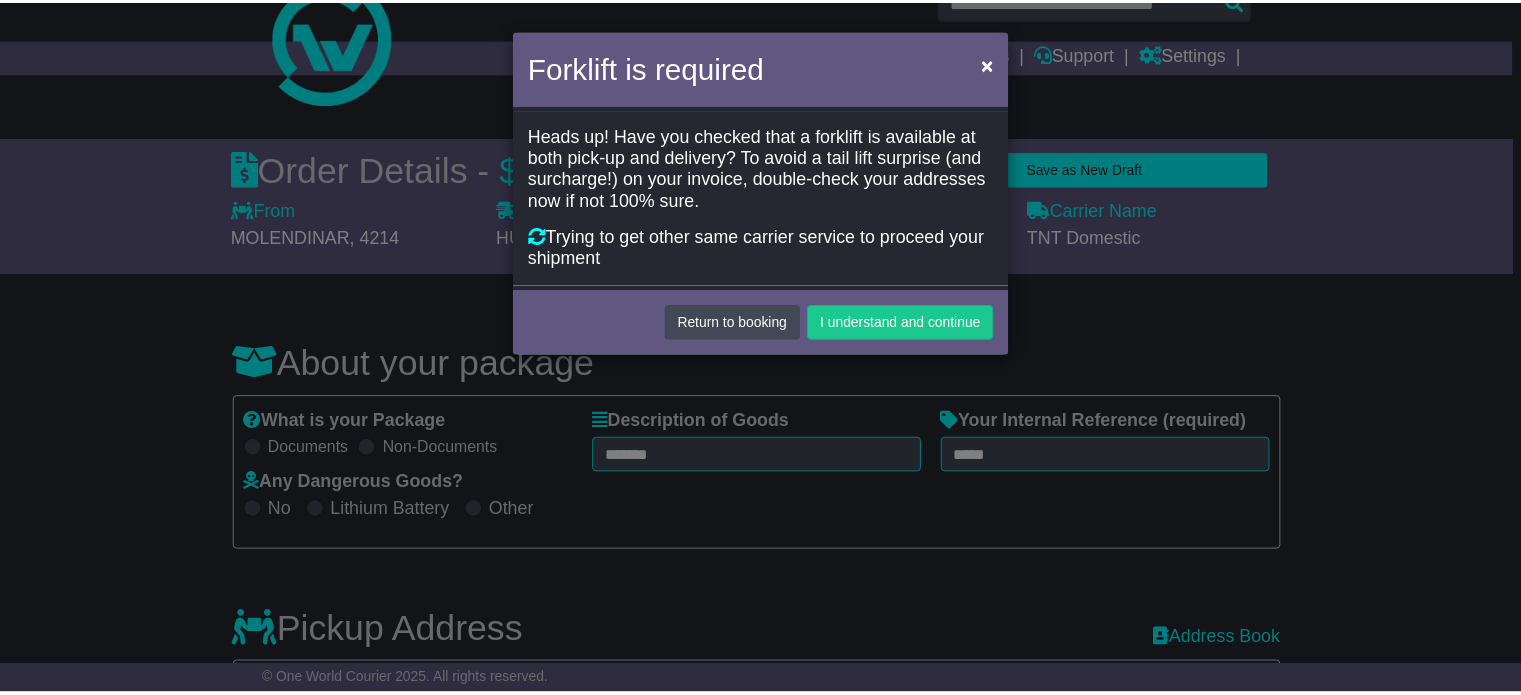 scroll, scrollTop: 0, scrollLeft: 0, axis: both 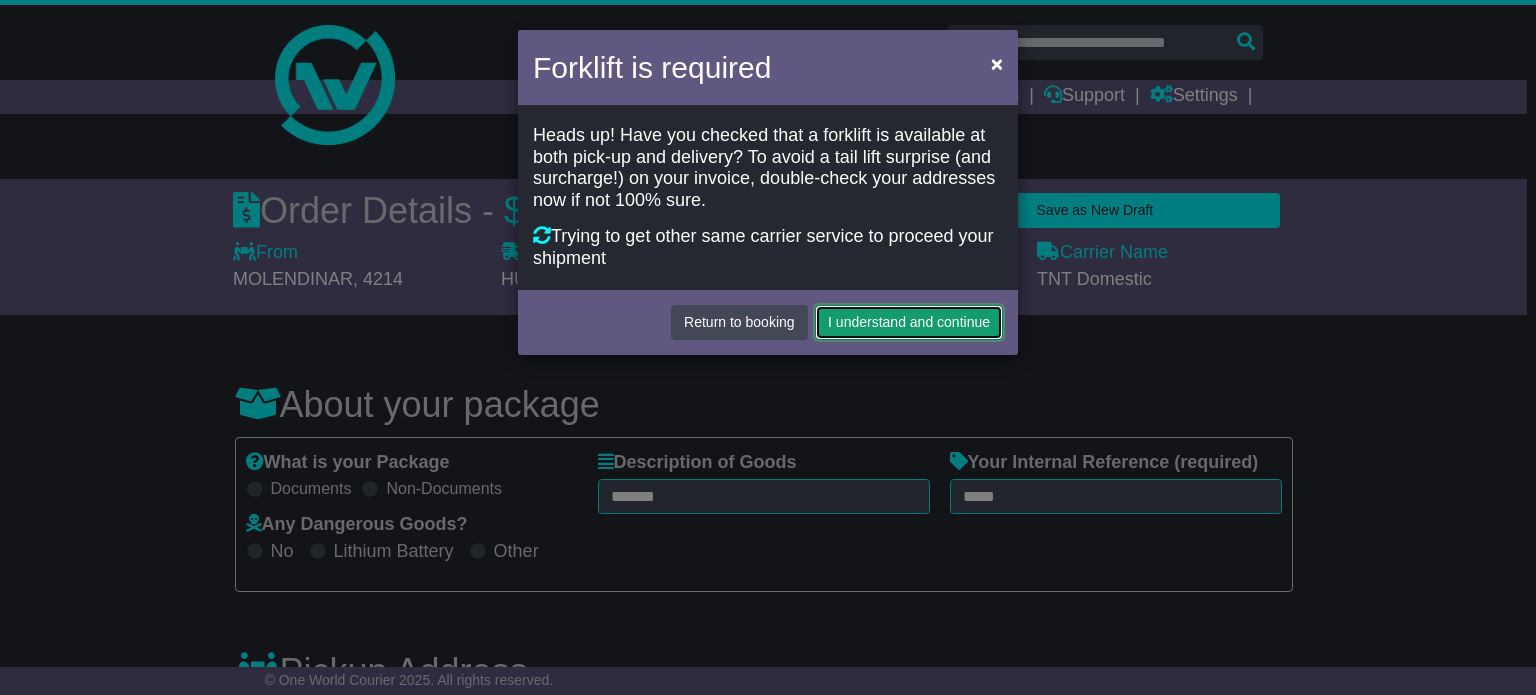 click on "I understand and continue" at bounding box center (909, 322) 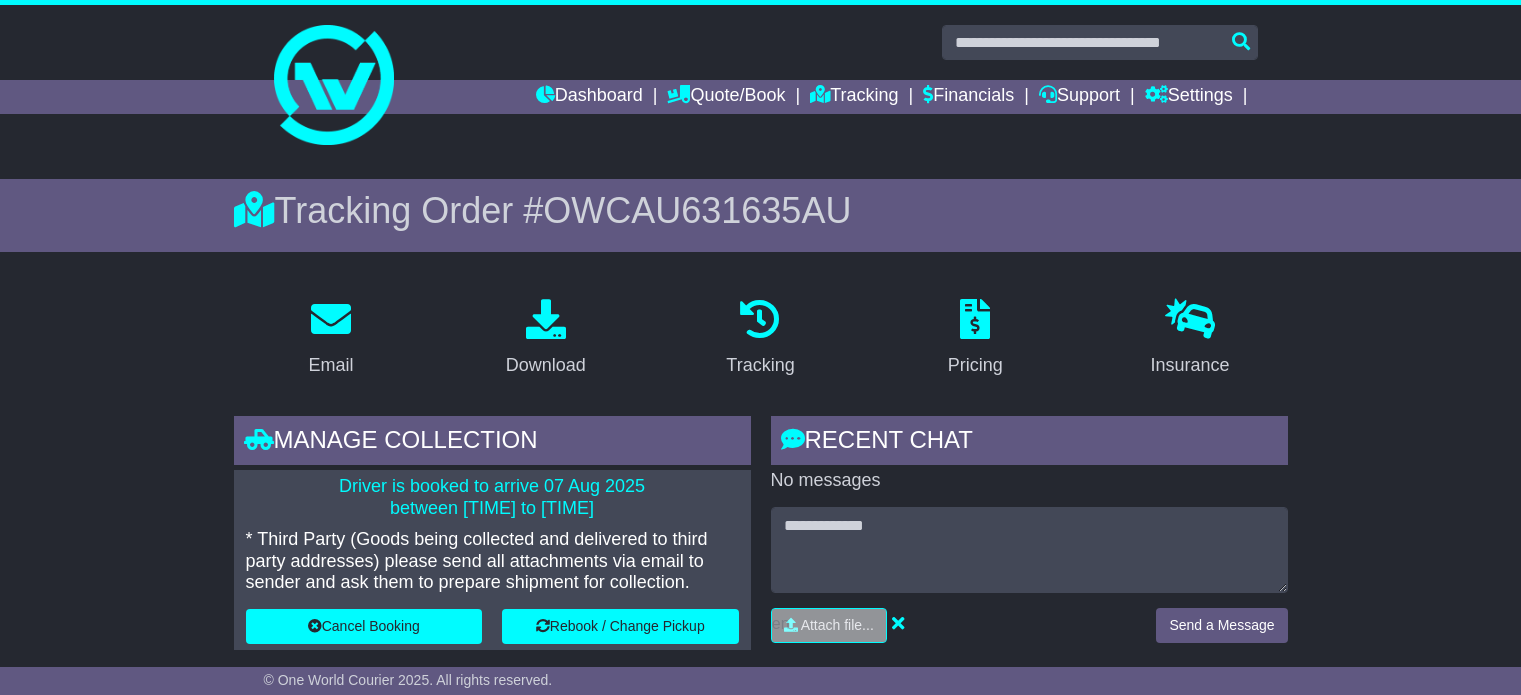 scroll, scrollTop: 0, scrollLeft: 0, axis: both 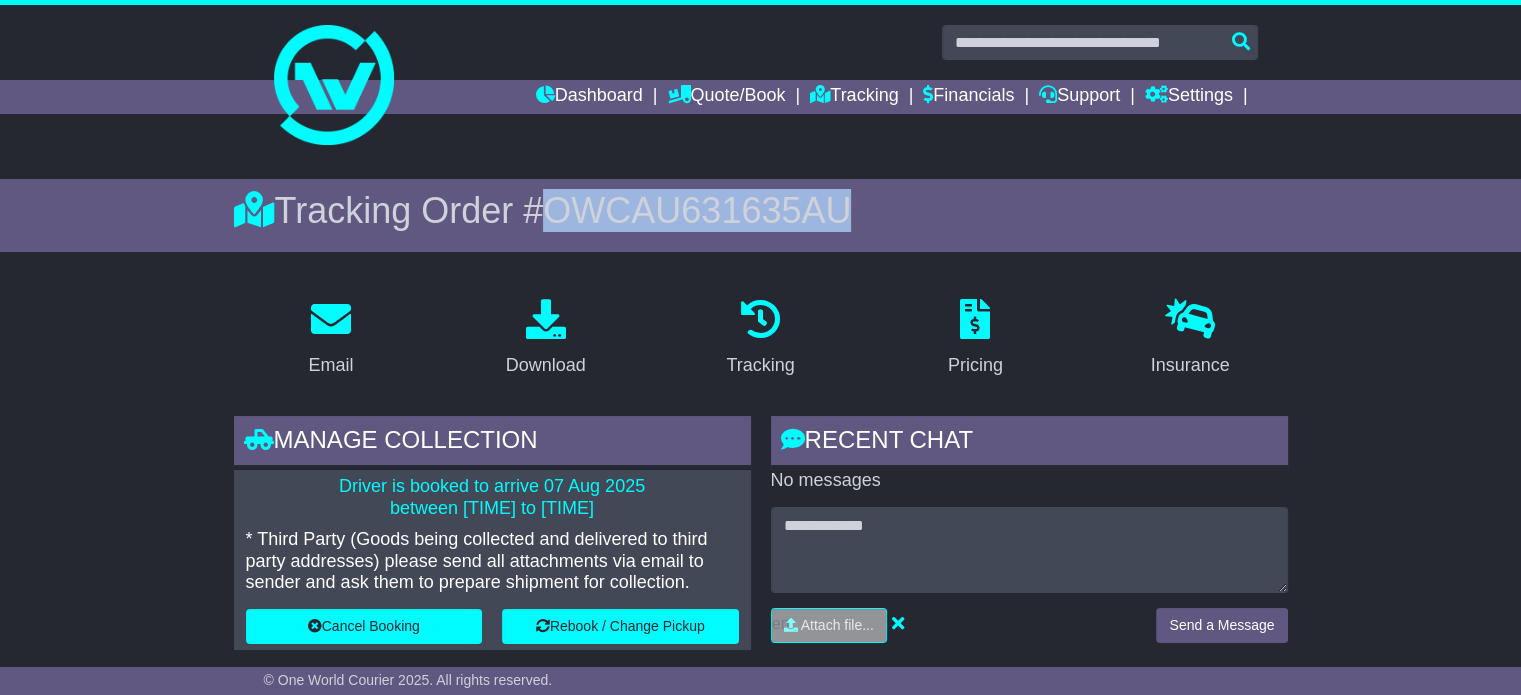 drag, startPoint x: 872, startPoint y: 211, endPoint x: 562, endPoint y: 207, distance: 310.02582 